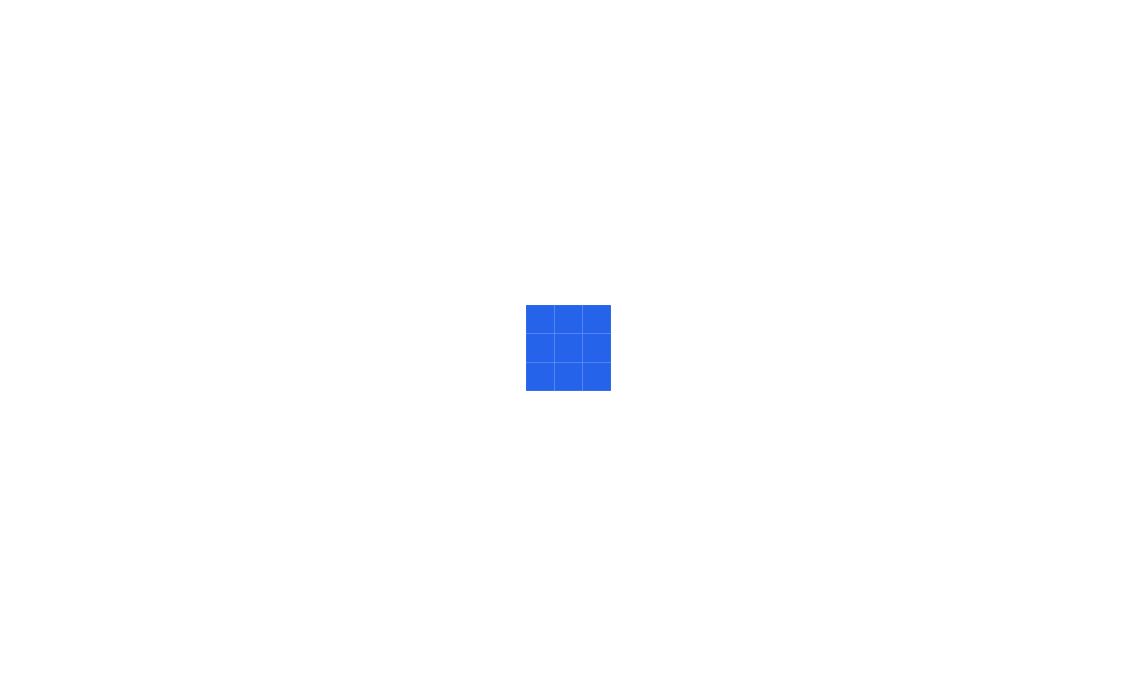 scroll, scrollTop: 0, scrollLeft: 0, axis: both 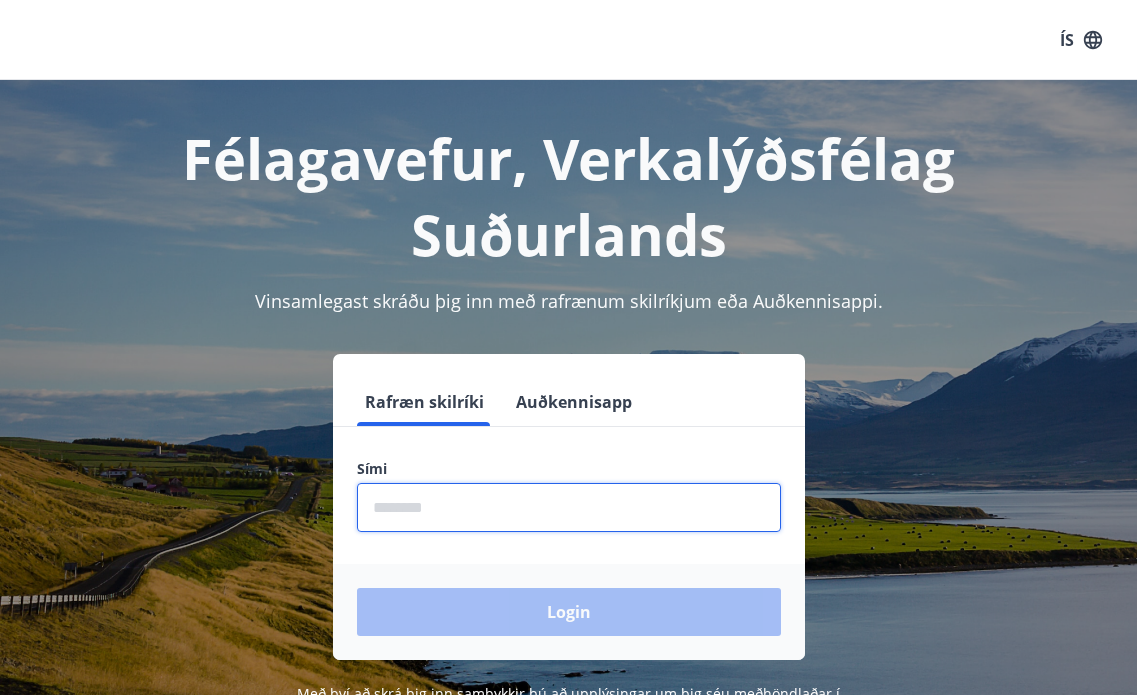 click at bounding box center [569, 507] 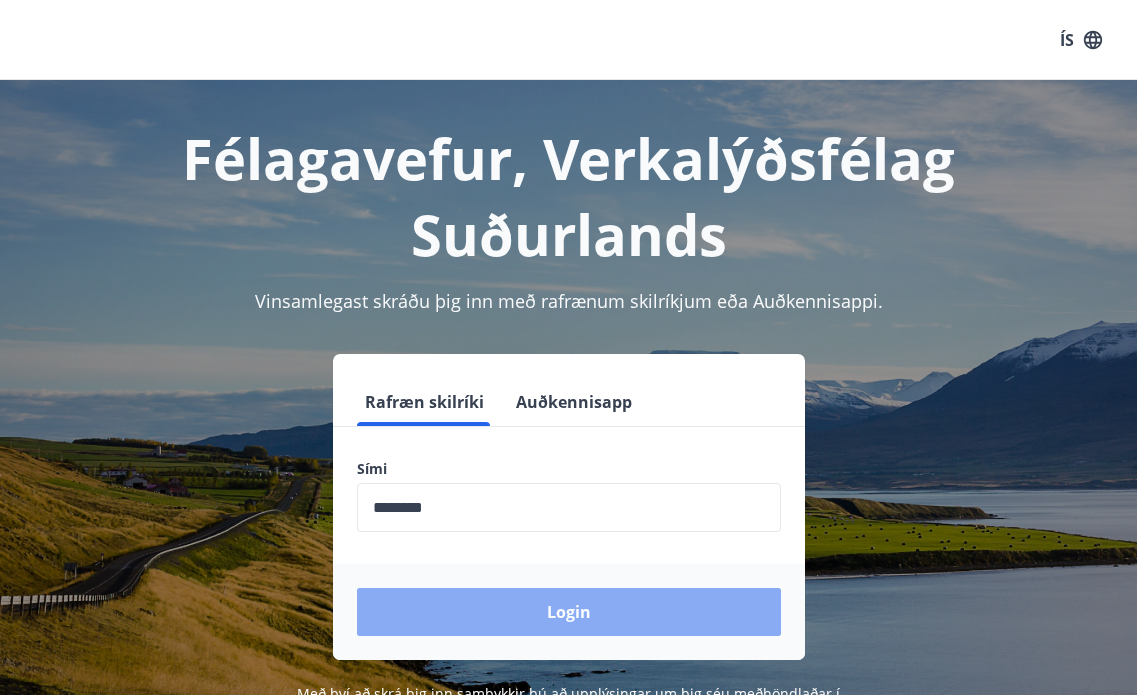 click on "Login" at bounding box center (569, 612) 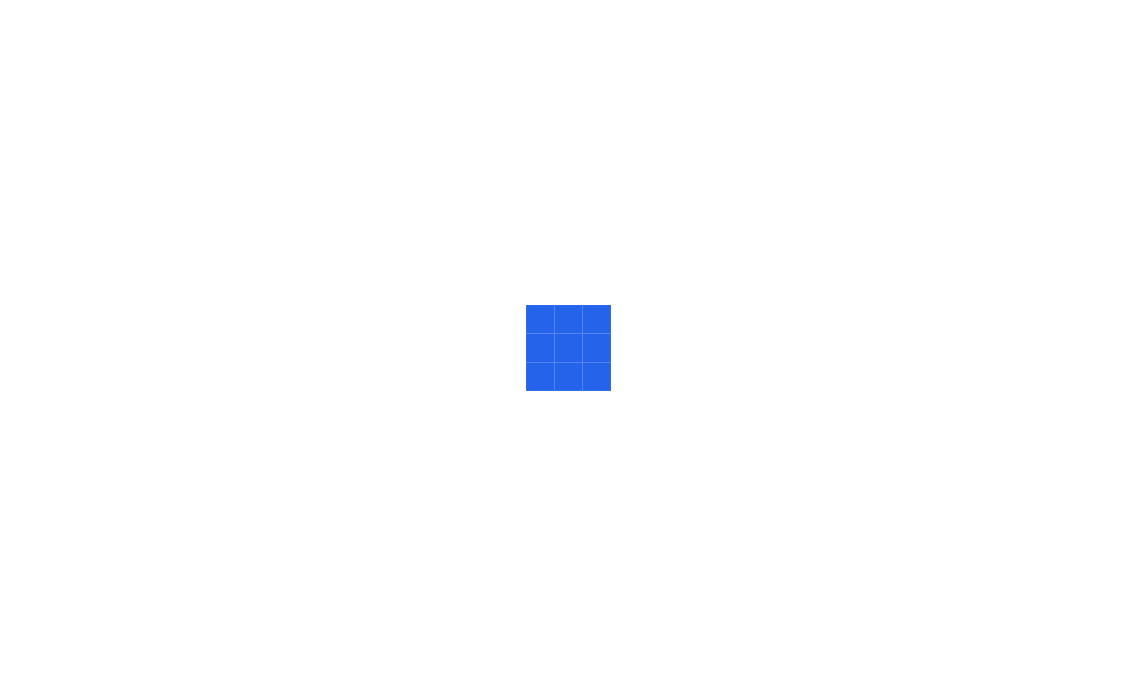 scroll, scrollTop: 0, scrollLeft: 0, axis: both 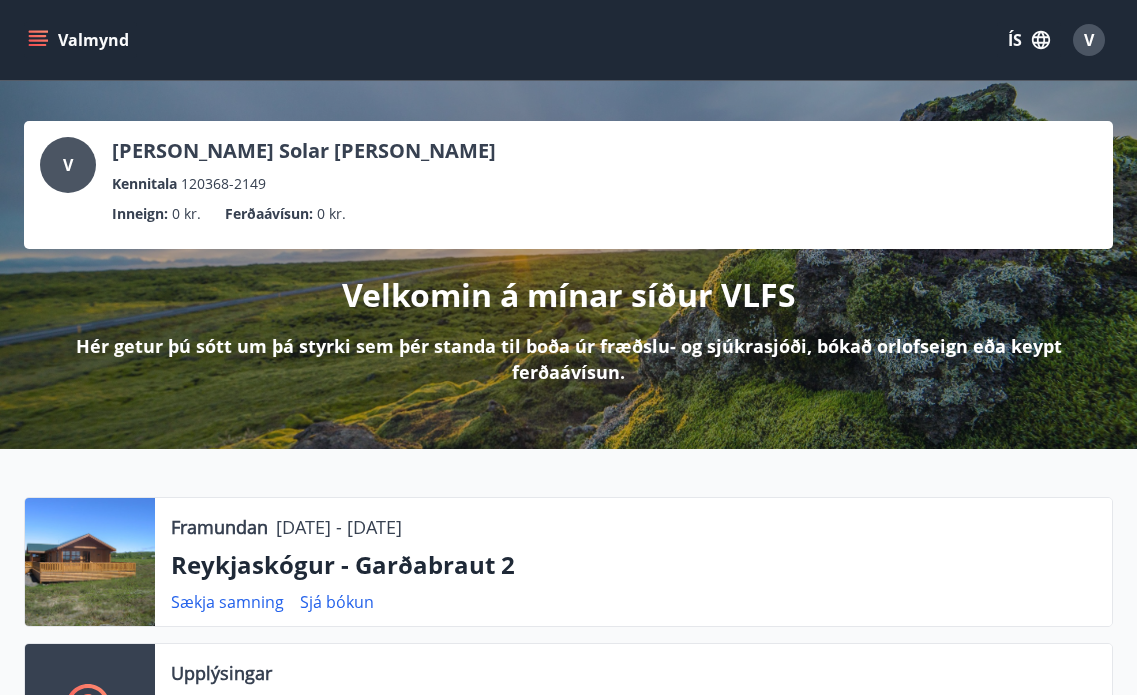 click 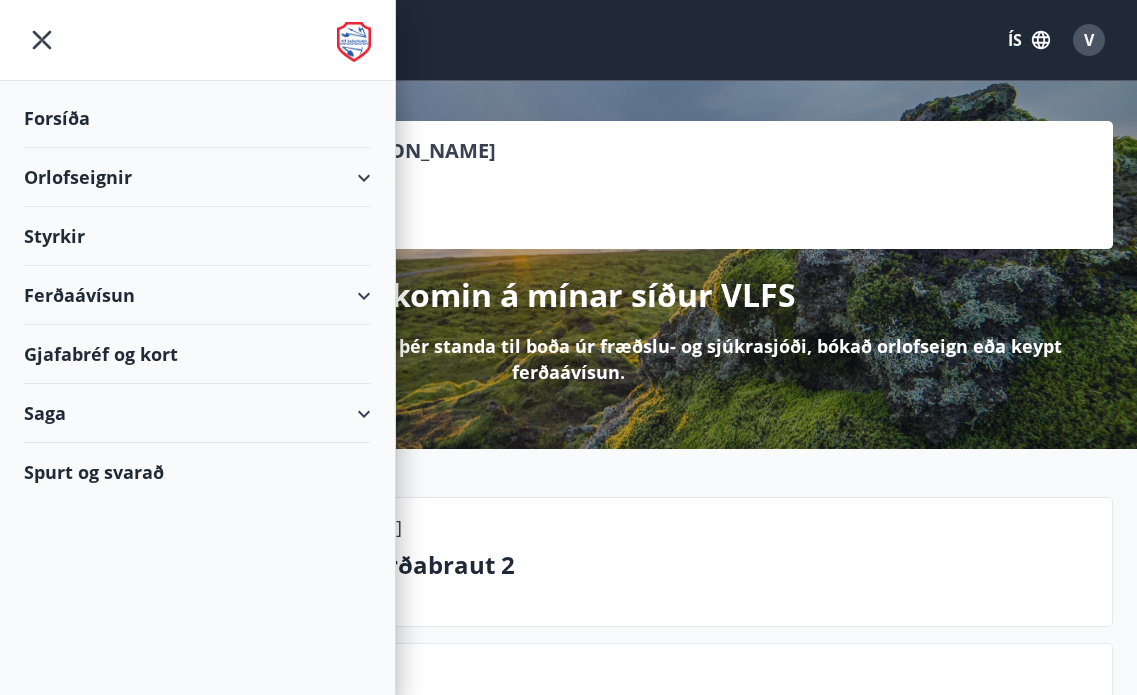 click on "Orlofseignir" at bounding box center (197, 177) 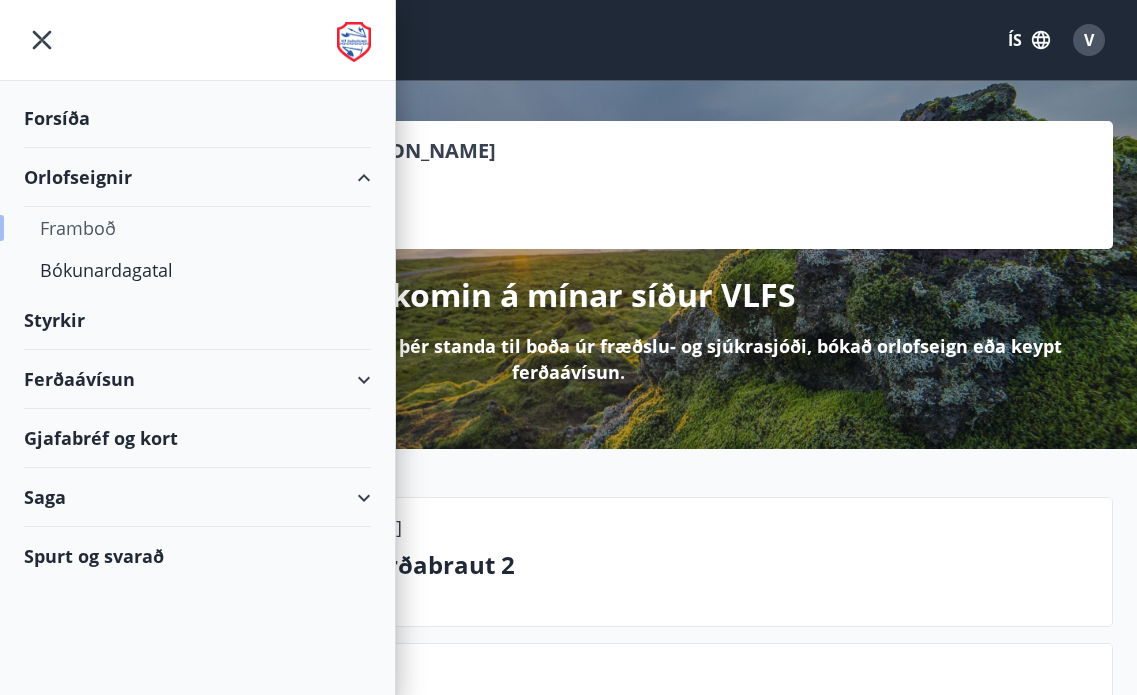 click on "Framboð" at bounding box center (197, 228) 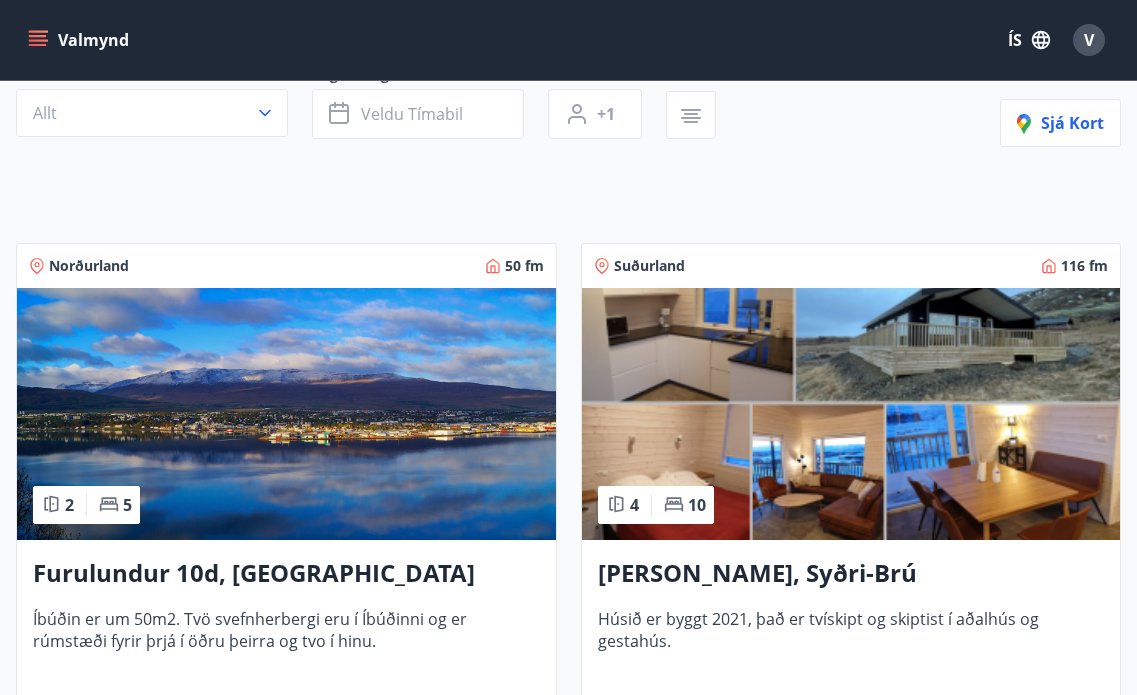 scroll, scrollTop: 0, scrollLeft: 0, axis: both 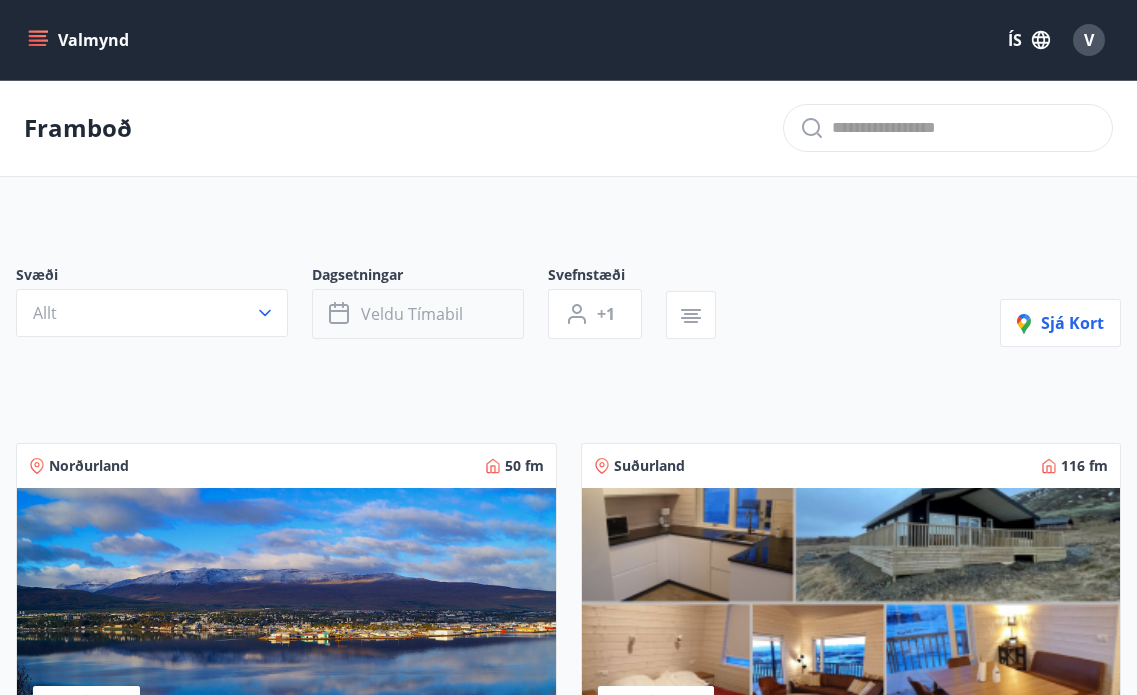 click on "Veldu tímabil" at bounding box center (418, 314) 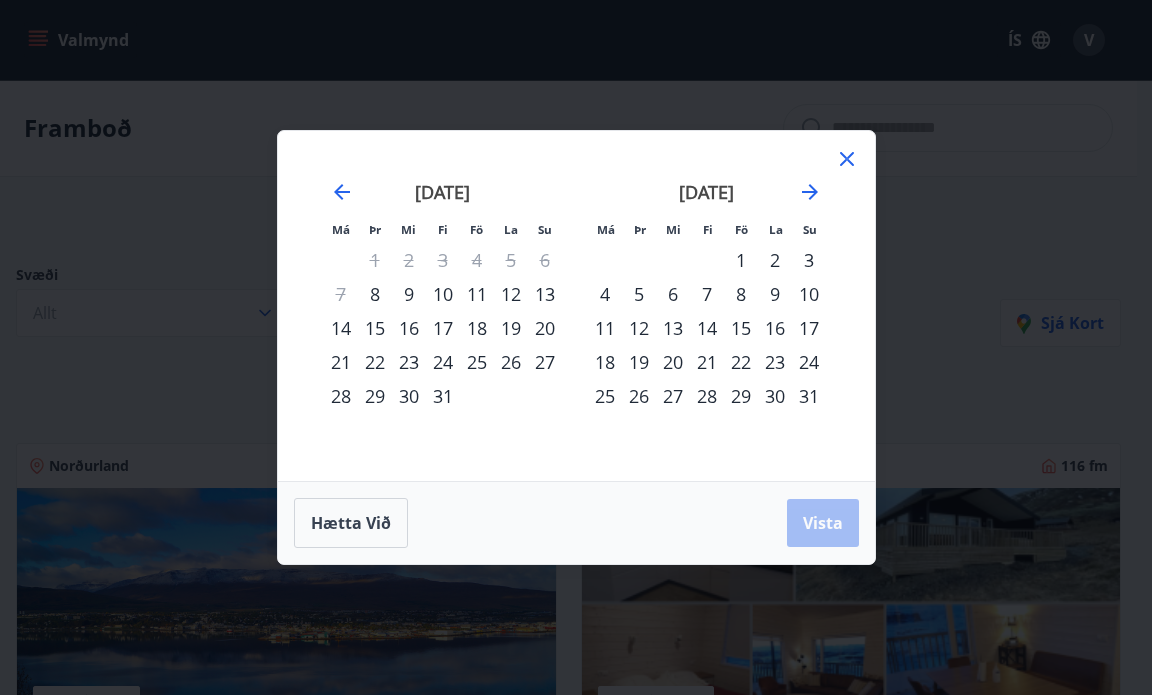 click on "24" at bounding box center [443, 362] 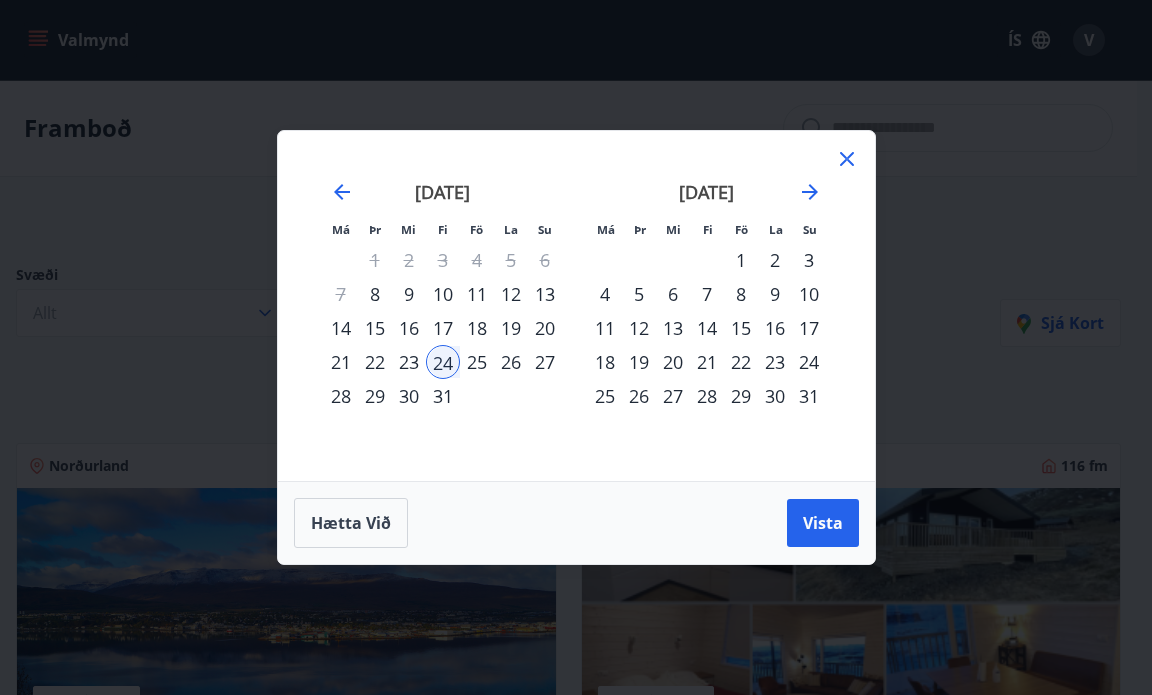 click on "31" at bounding box center [443, 396] 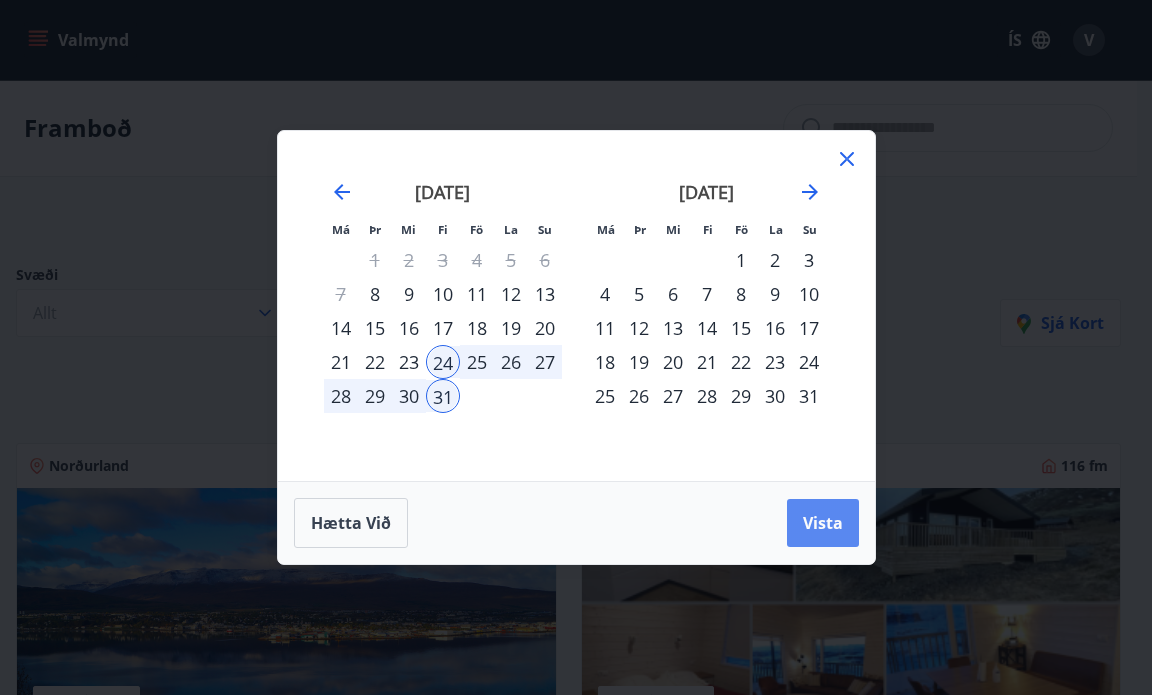 click on "Vista" at bounding box center [823, 523] 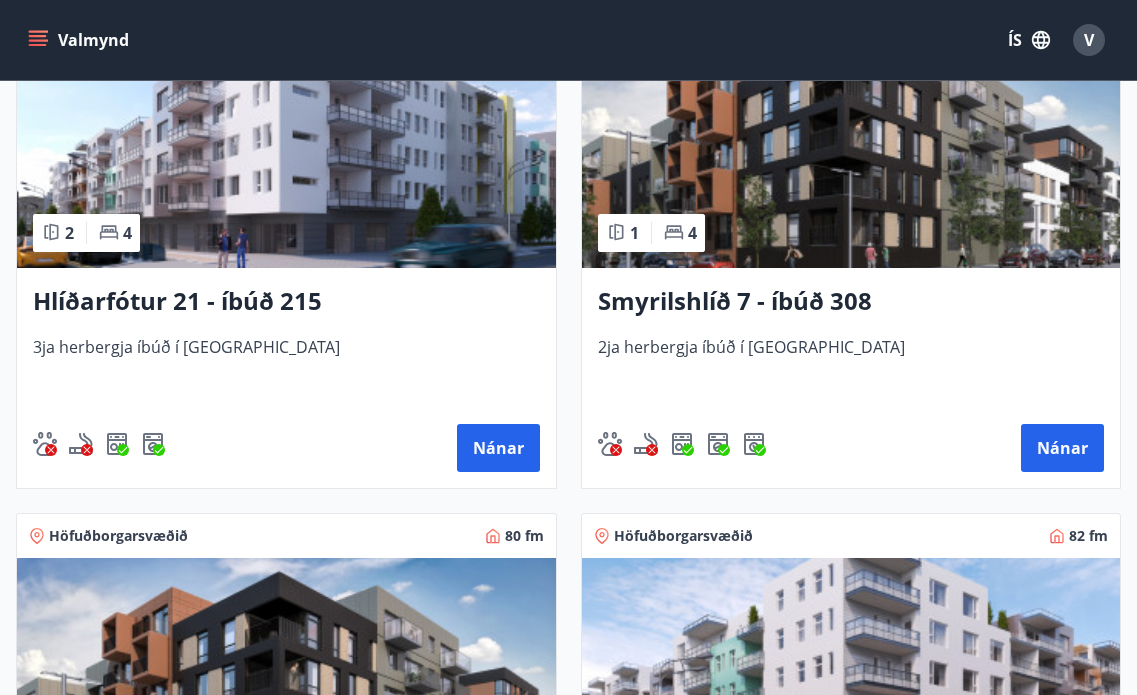 scroll, scrollTop: 0, scrollLeft: 0, axis: both 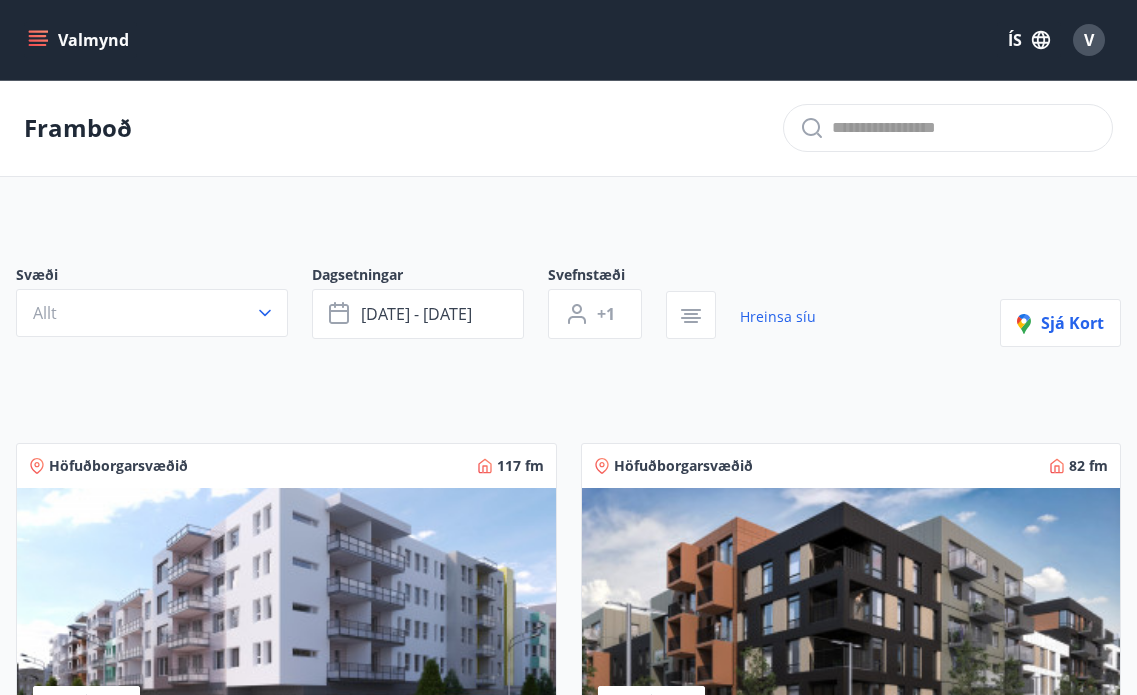 click 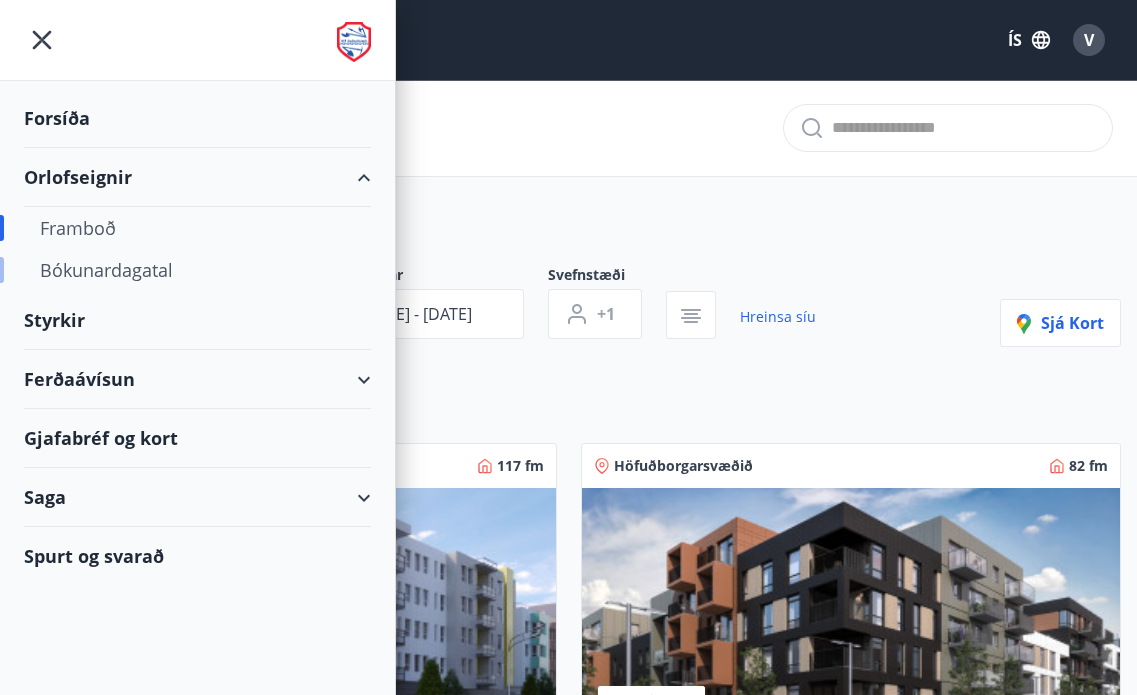 click on "Bókunardagatal" at bounding box center (197, 270) 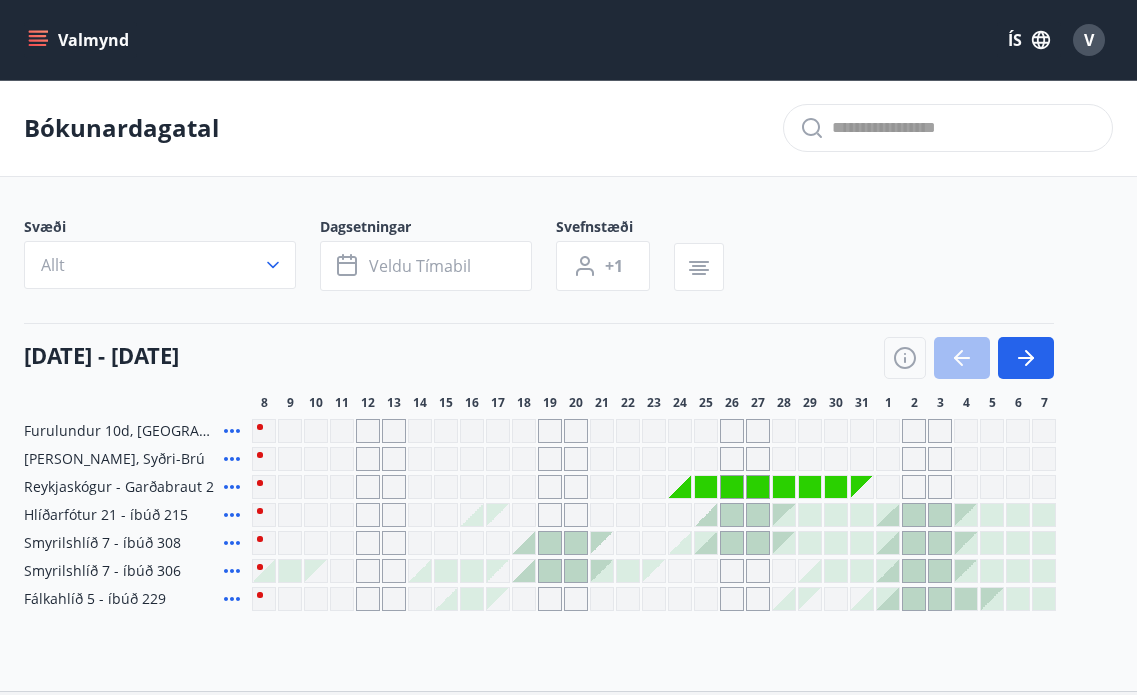 click at bounding box center [969, 358] 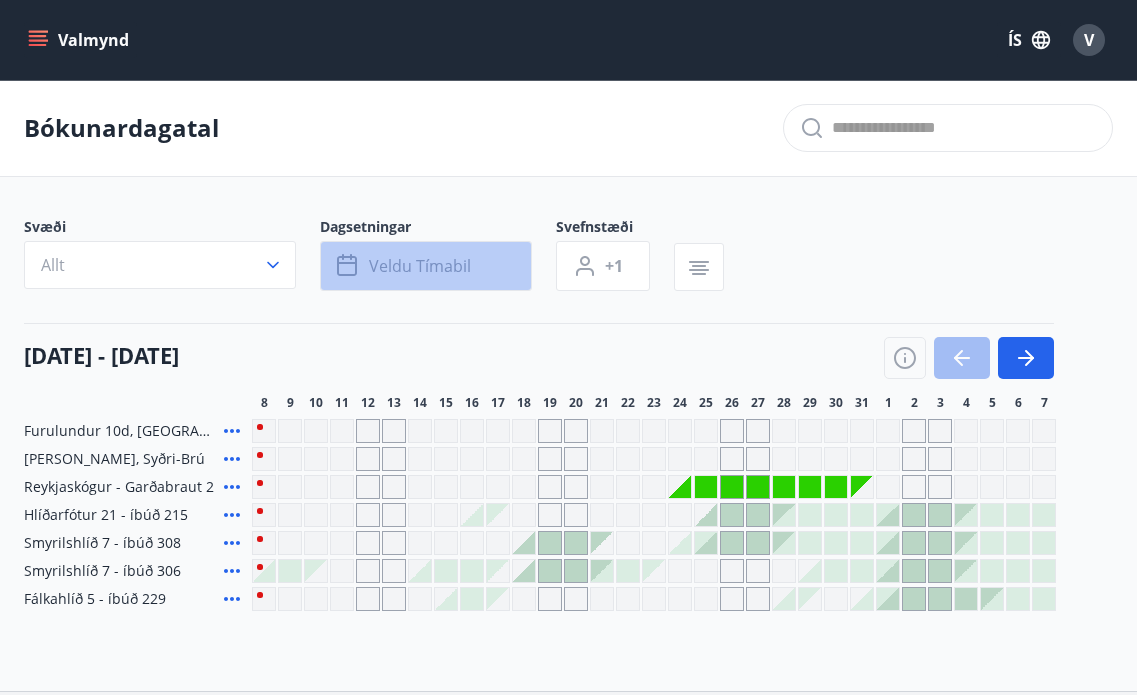 click on "Veldu tímabil" at bounding box center (426, 266) 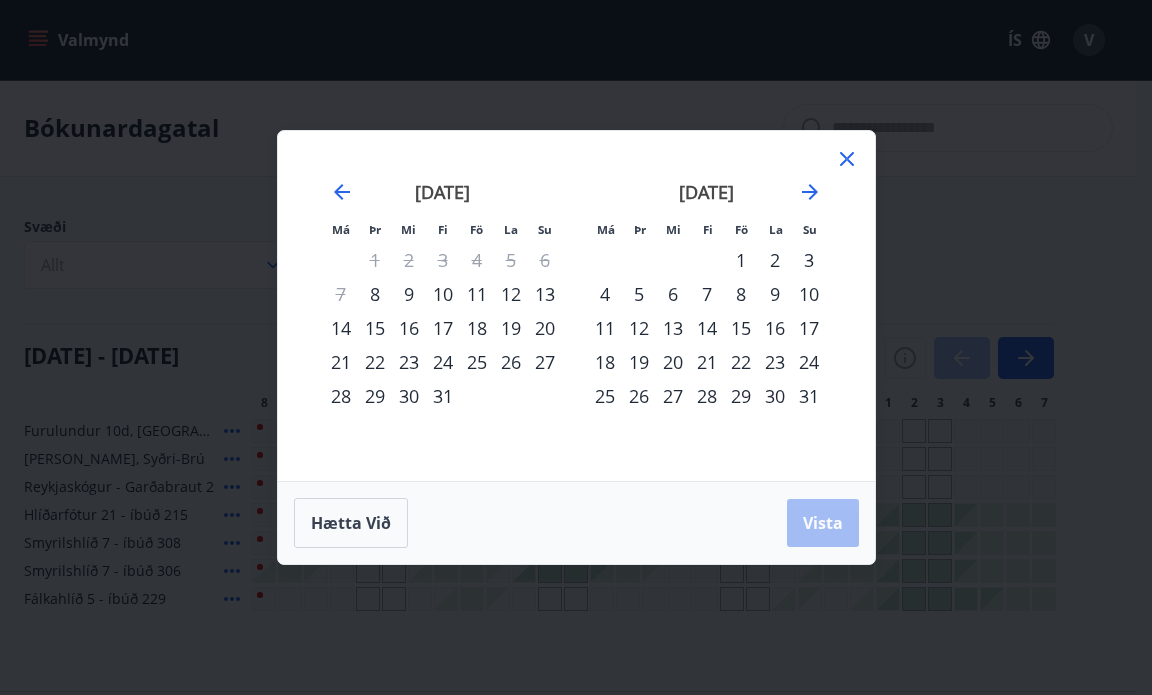 click on "25" at bounding box center [477, 362] 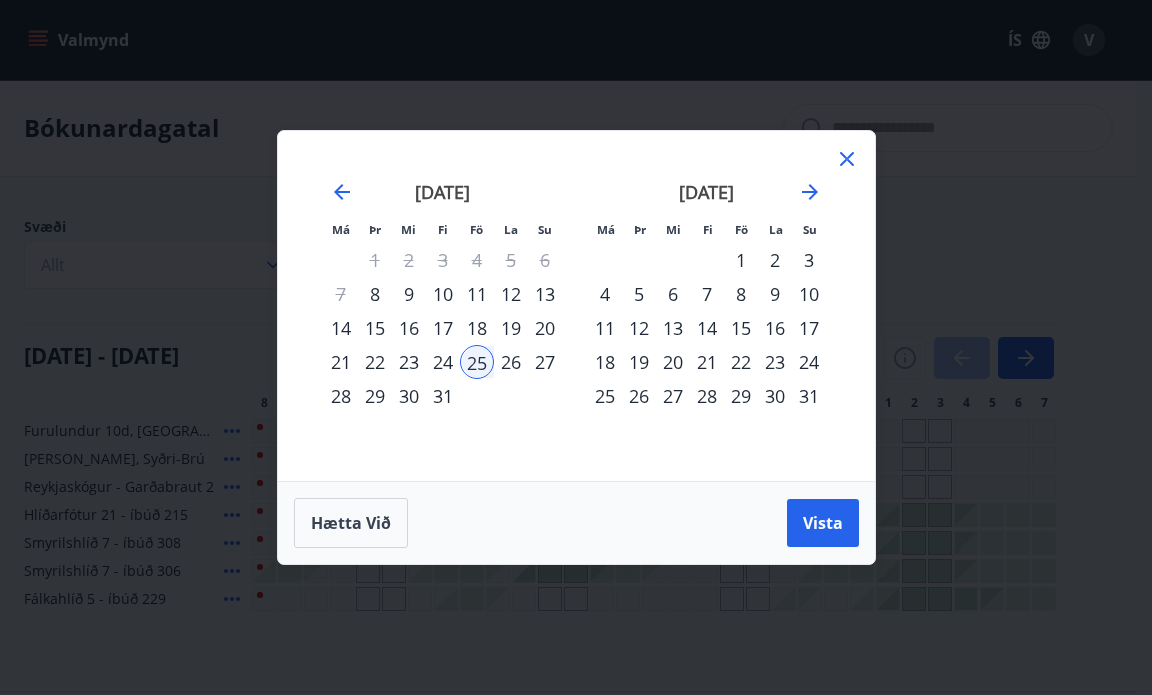 click on "29" at bounding box center [375, 396] 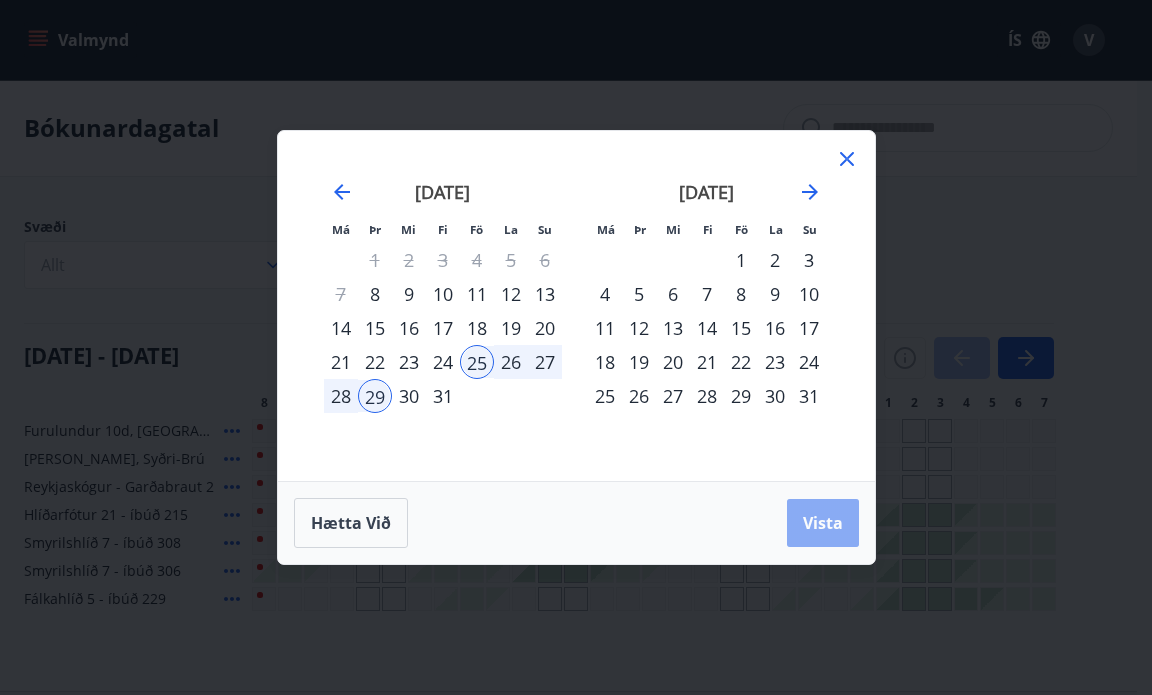 click on "Vista" at bounding box center [823, 523] 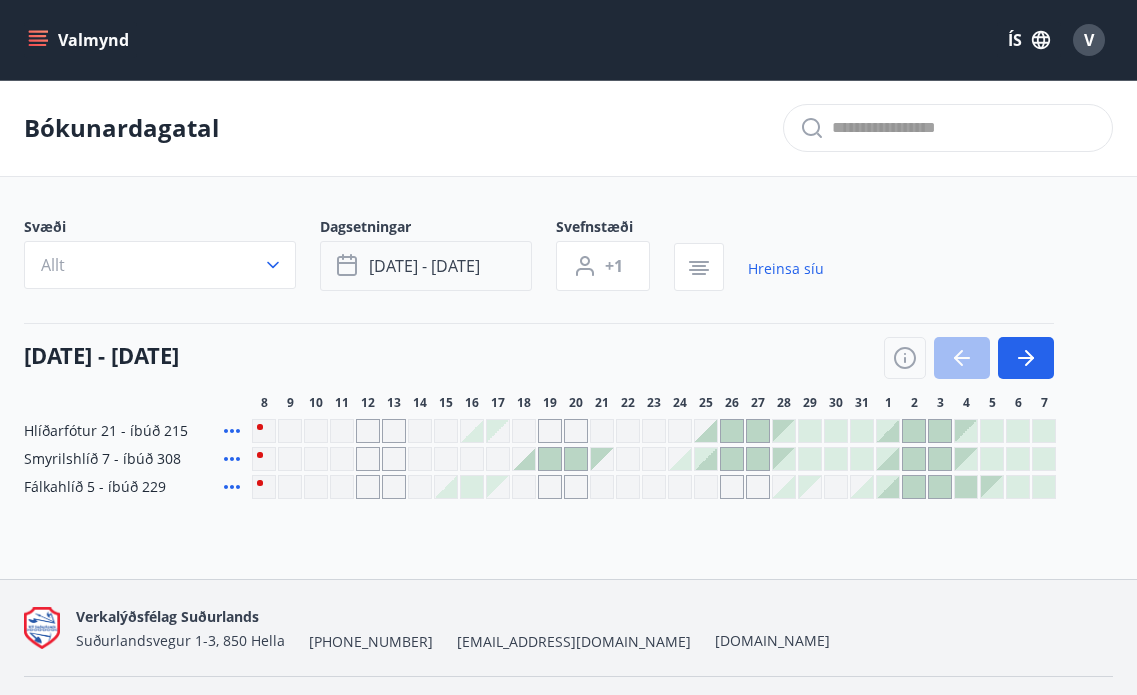 click on "[DATE] - [DATE]" at bounding box center (424, 266) 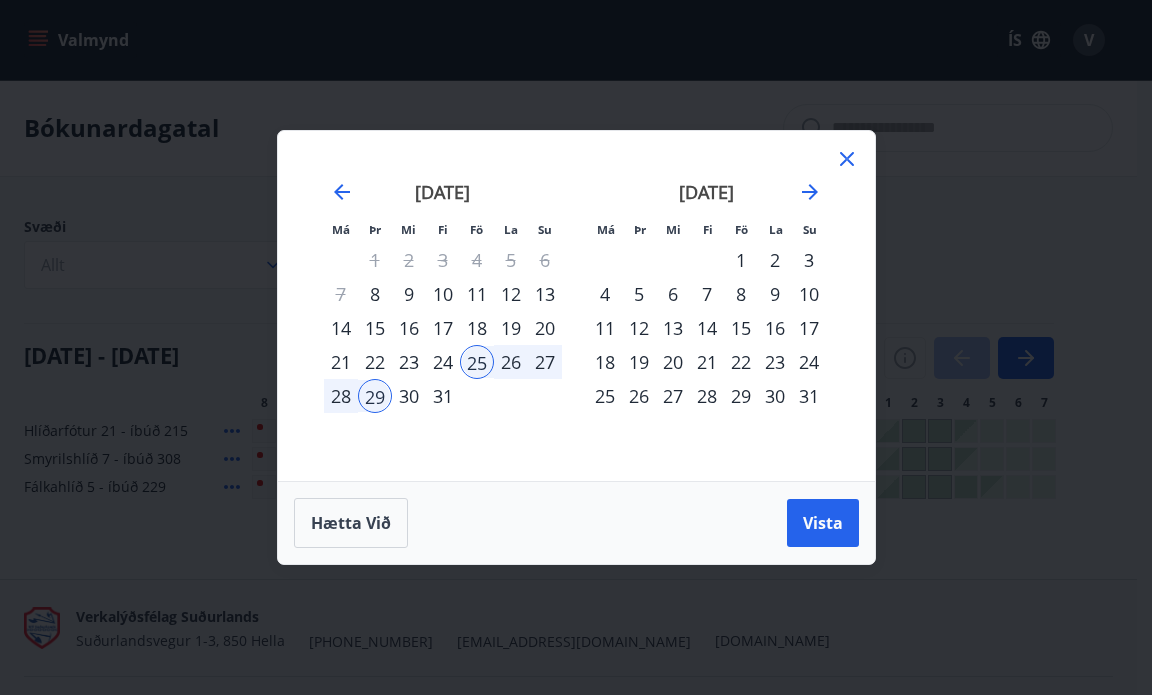 click on "28" at bounding box center (341, 396) 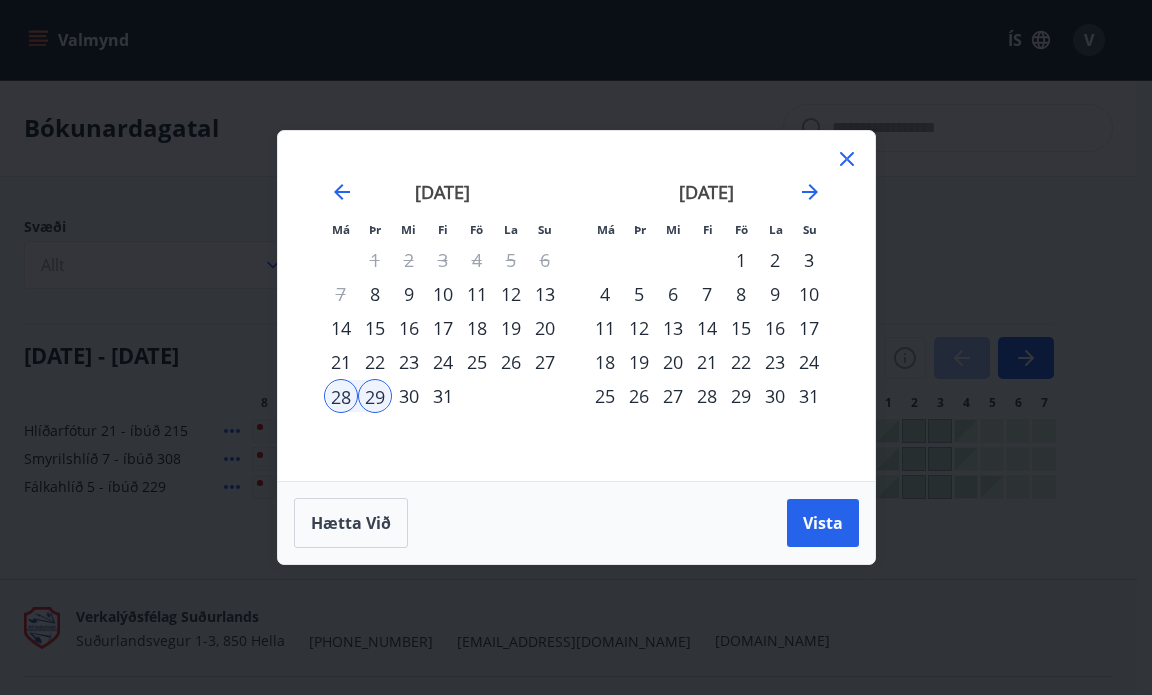 click on "25" at bounding box center [477, 362] 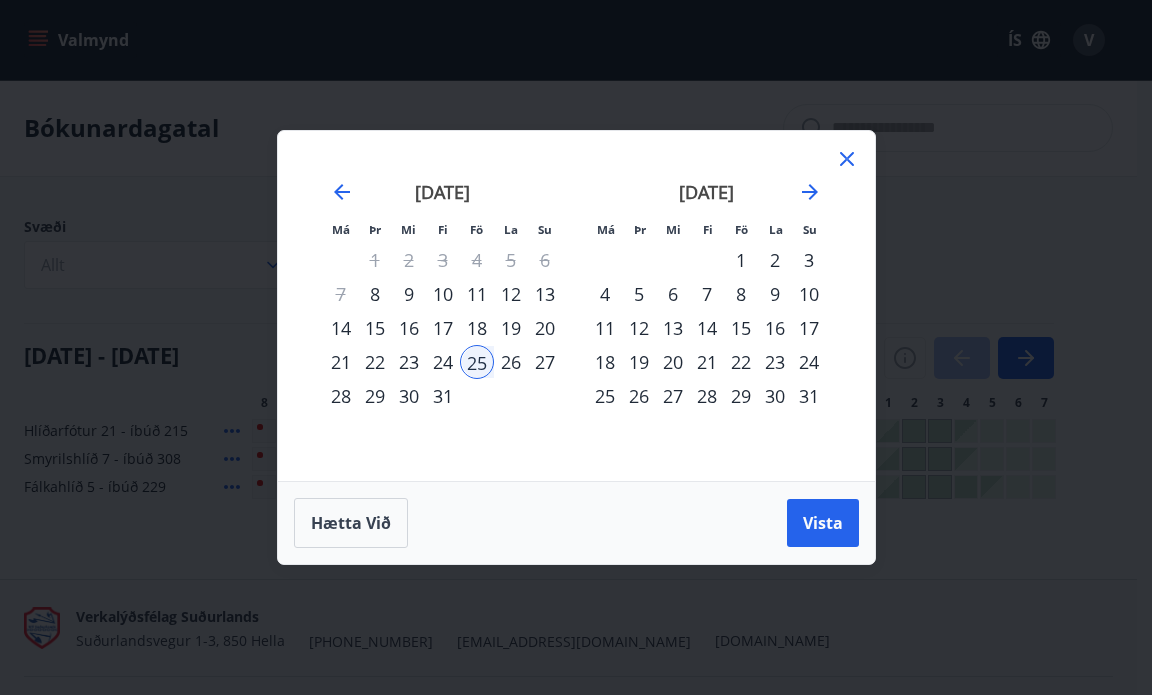 click on "28" at bounding box center [341, 396] 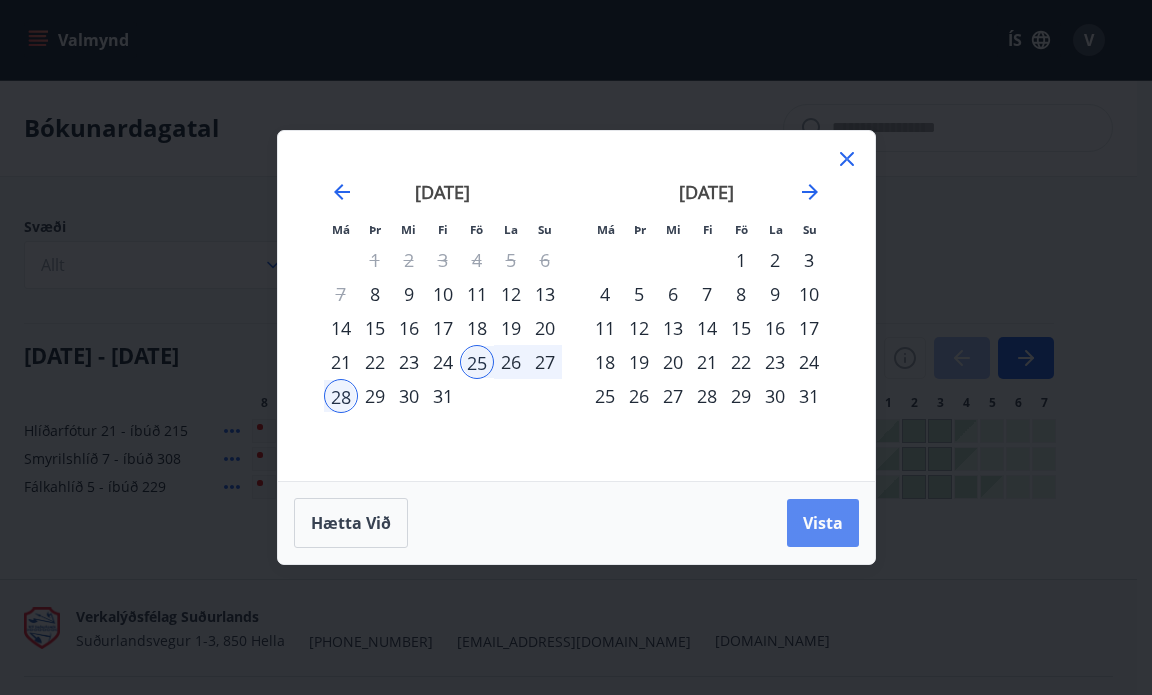 click on "Vista" at bounding box center (823, 523) 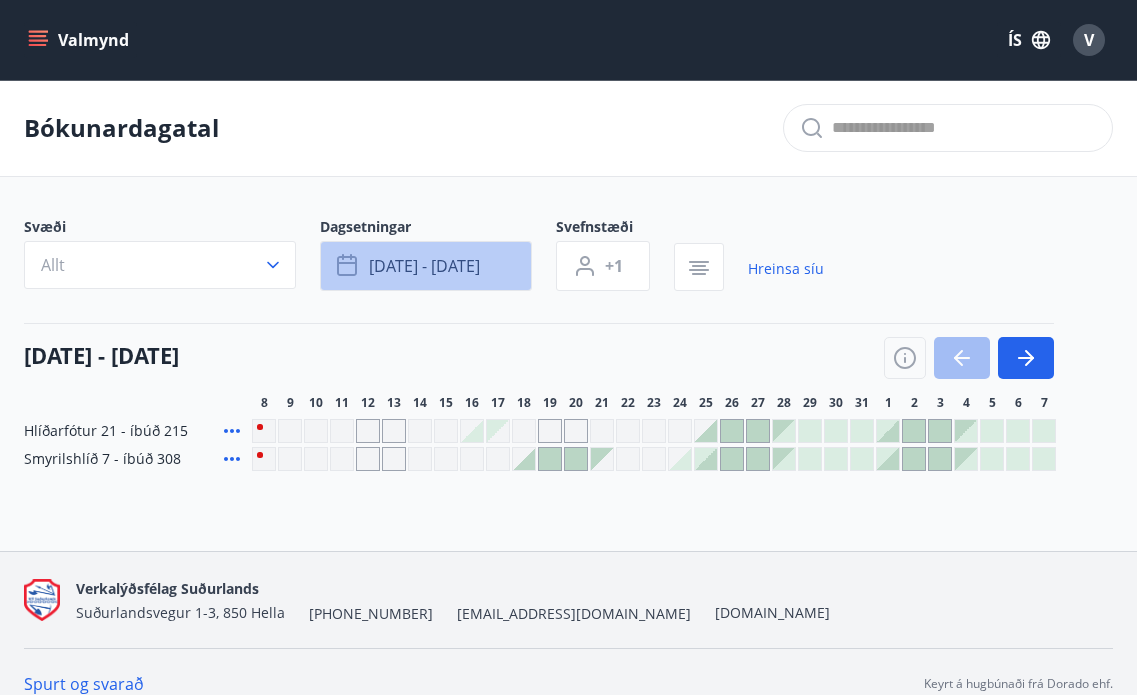 click on "[DATE] - [DATE]" at bounding box center [424, 266] 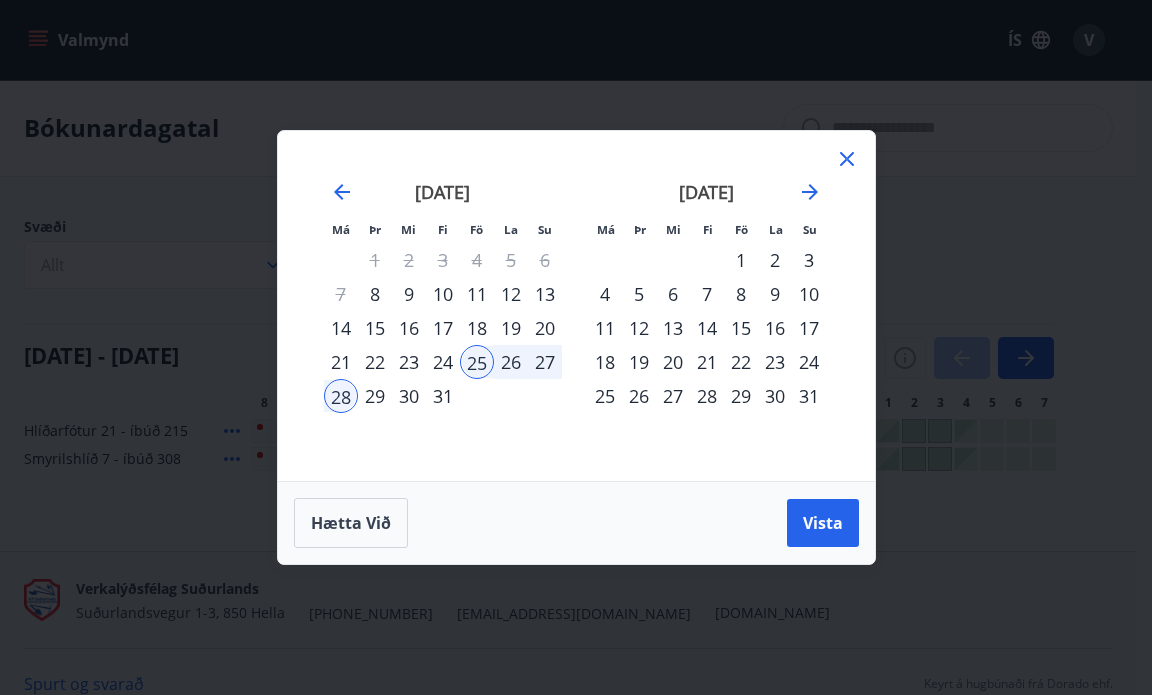 click 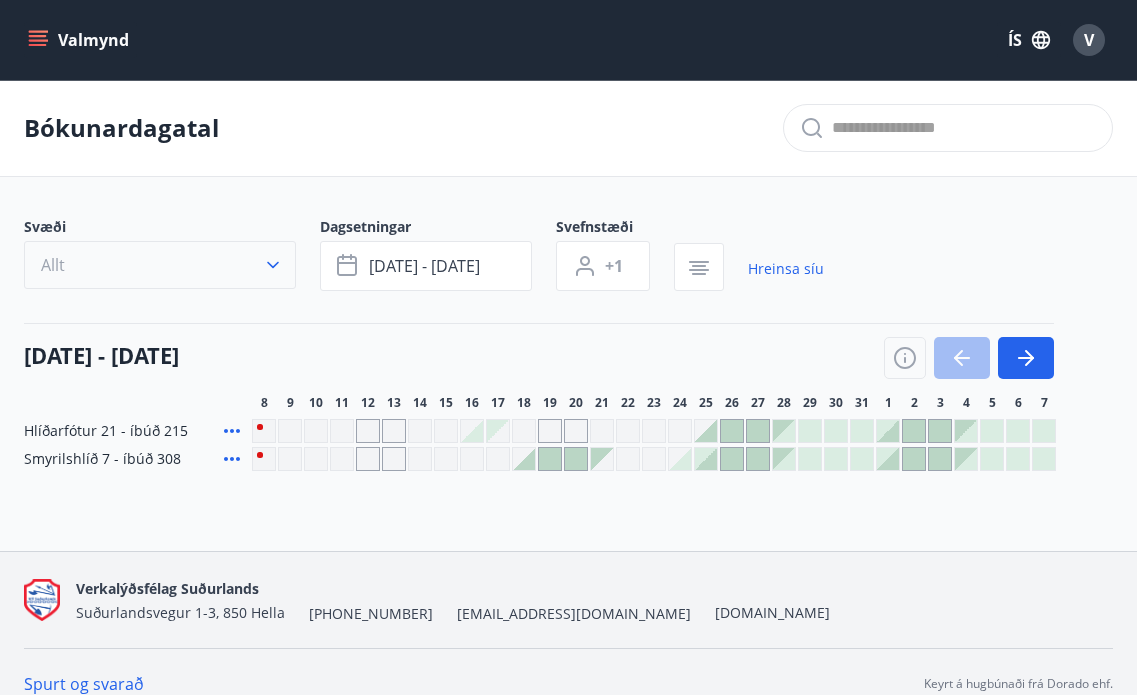 click 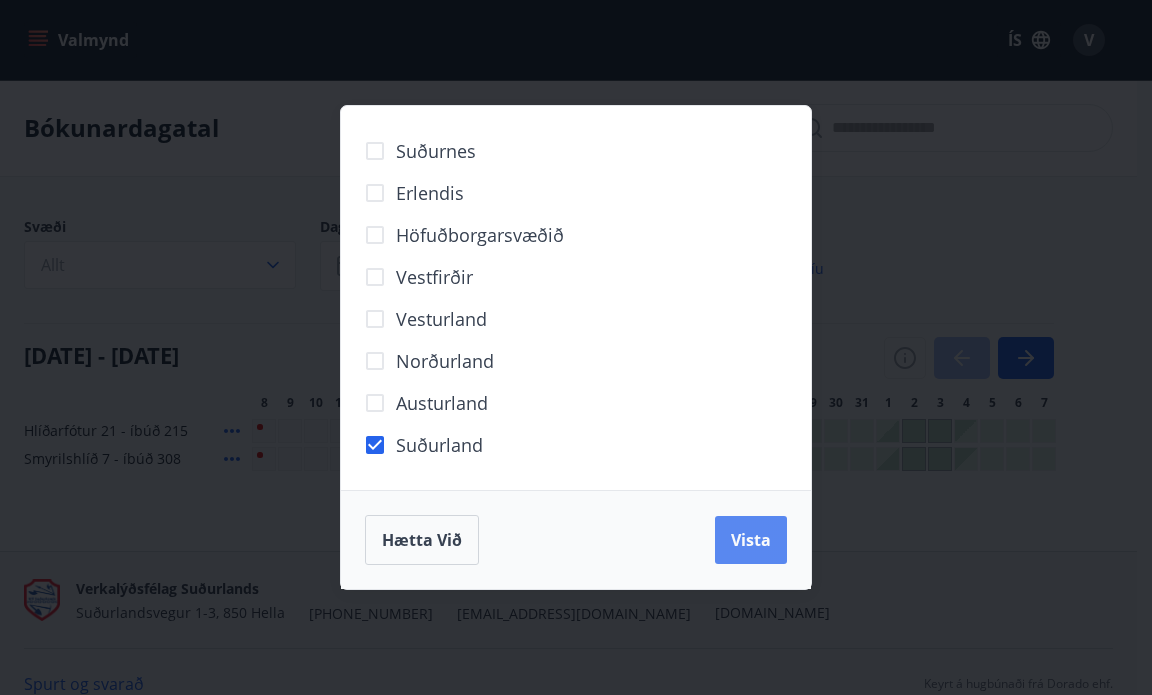 click on "Vista" at bounding box center [751, 540] 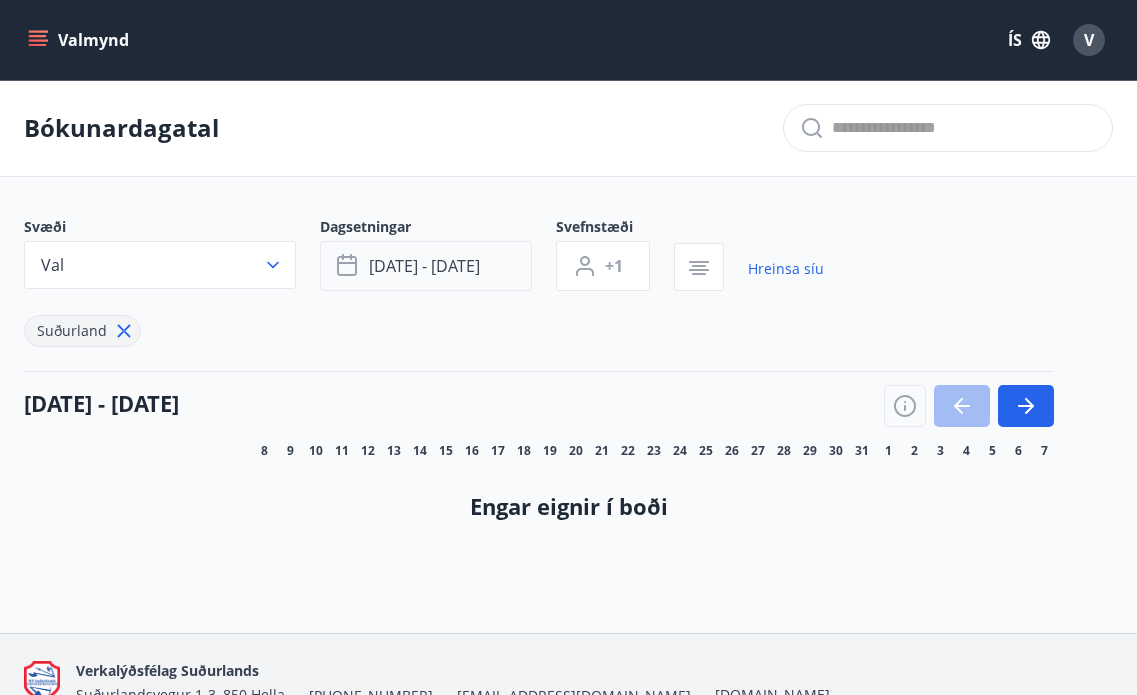 click on "[DATE] - [DATE]" at bounding box center [426, 266] 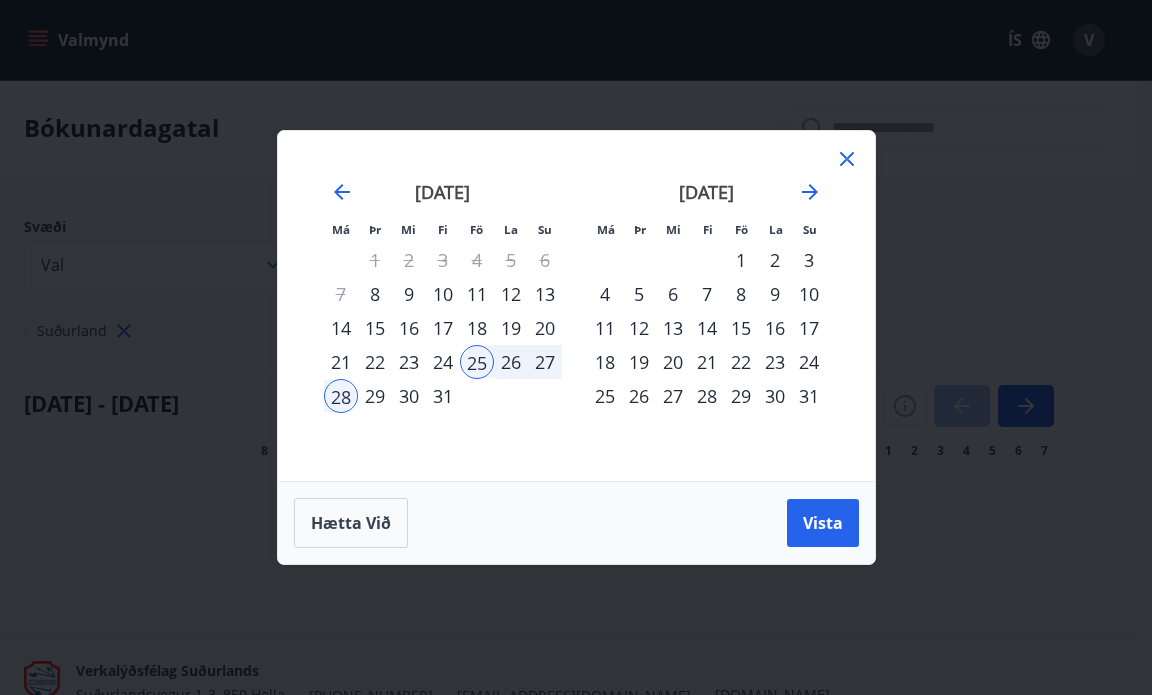 click on "26" at bounding box center (511, 362) 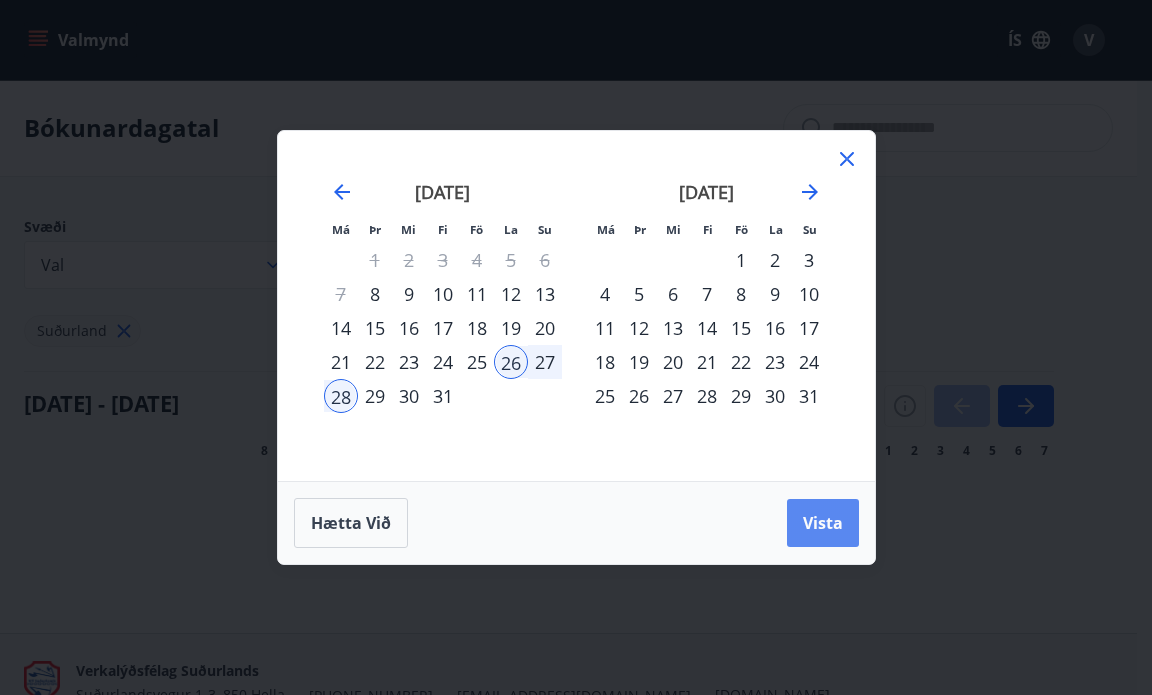 click on "Vista" at bounding box center (823, 523) 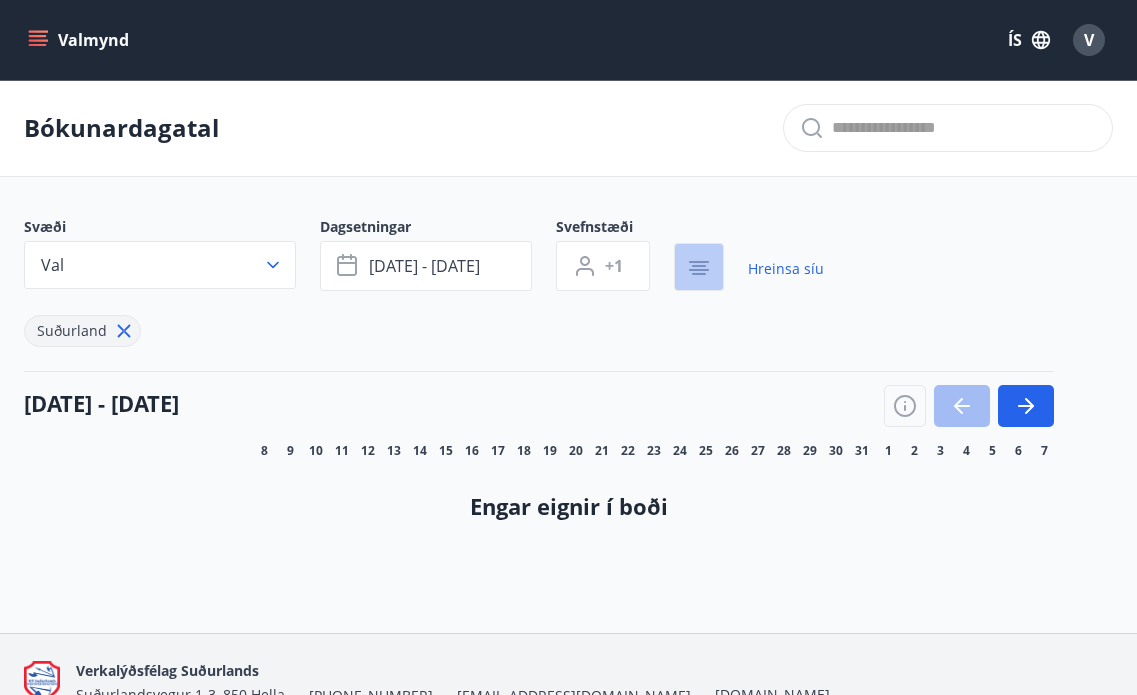 click 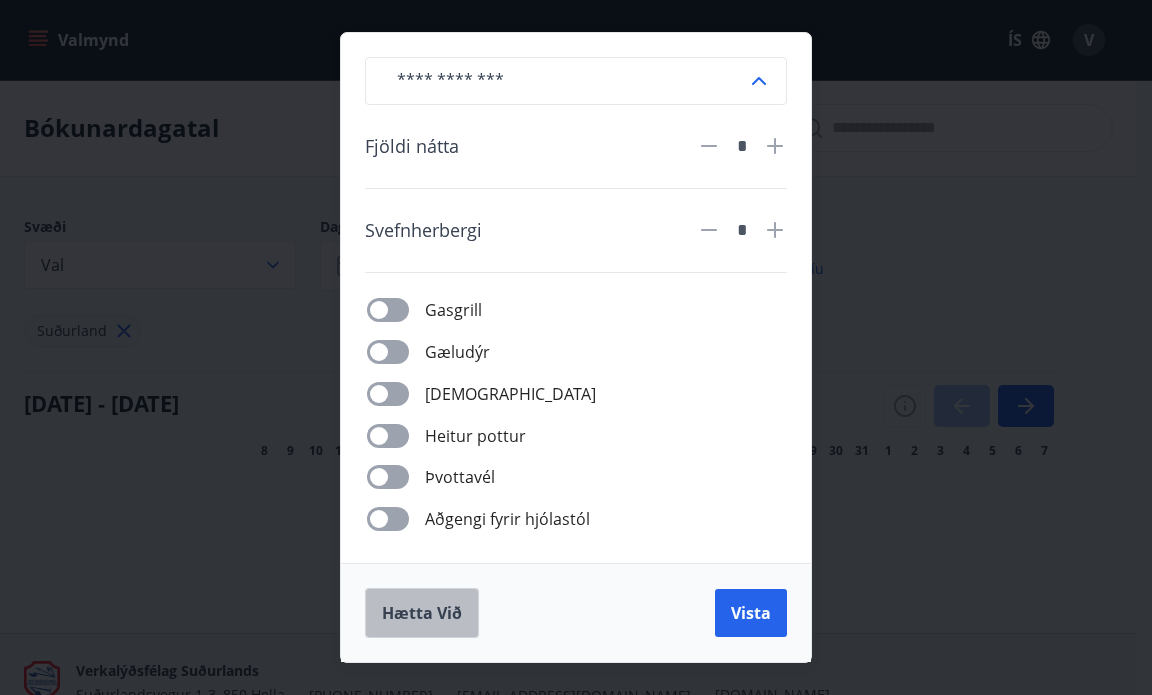 click on "Hætta við" at bounding box center (422, 613) 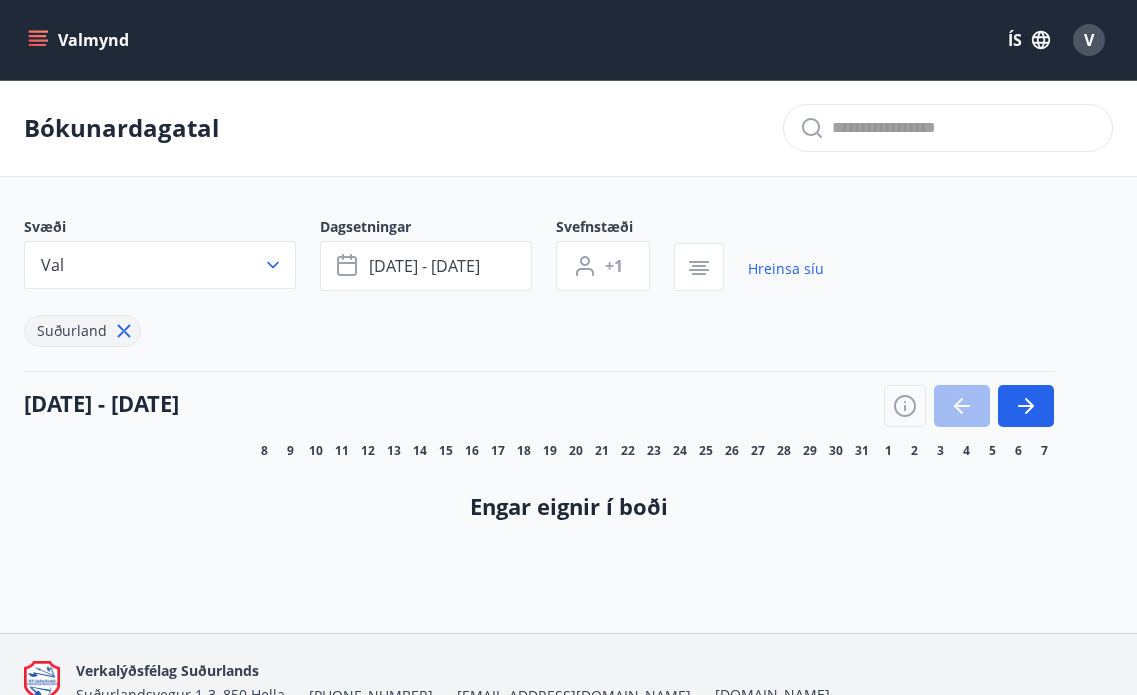 click 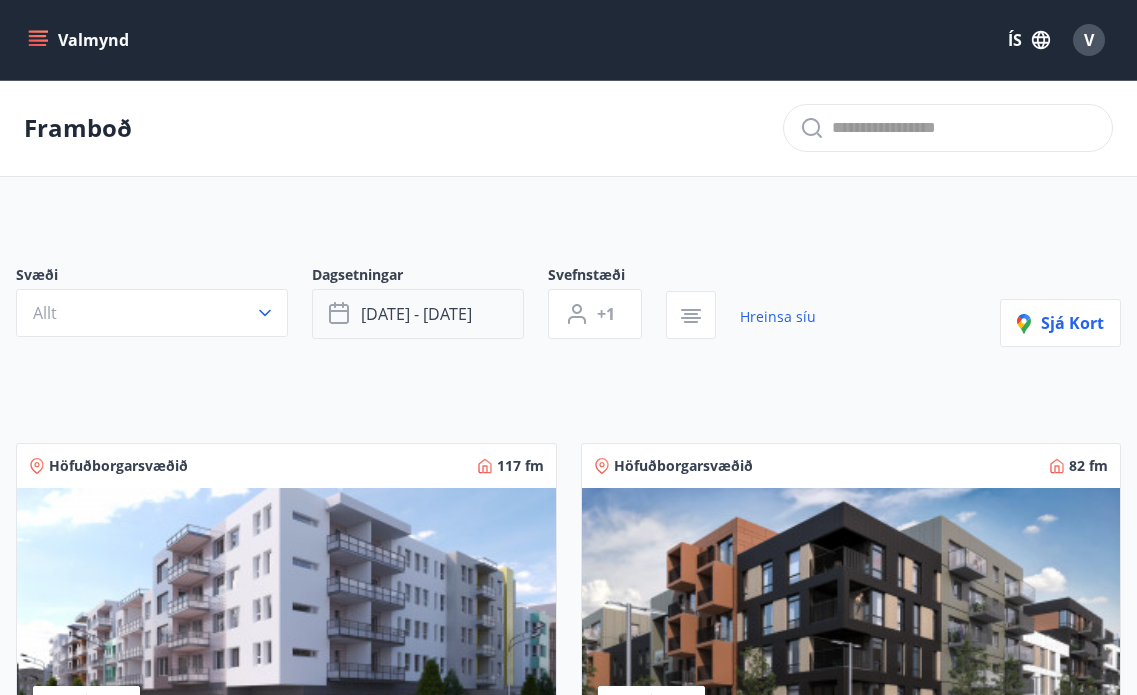 click on "[DATE] - [DATE]" at bounding box center (418, 314) 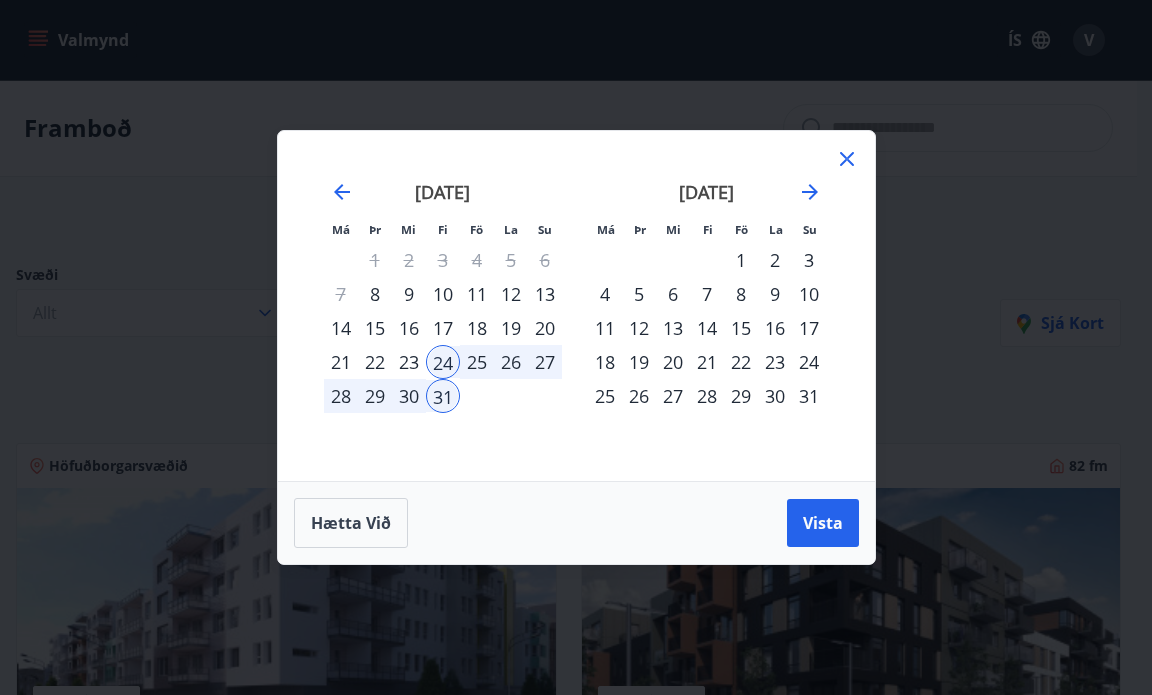 click 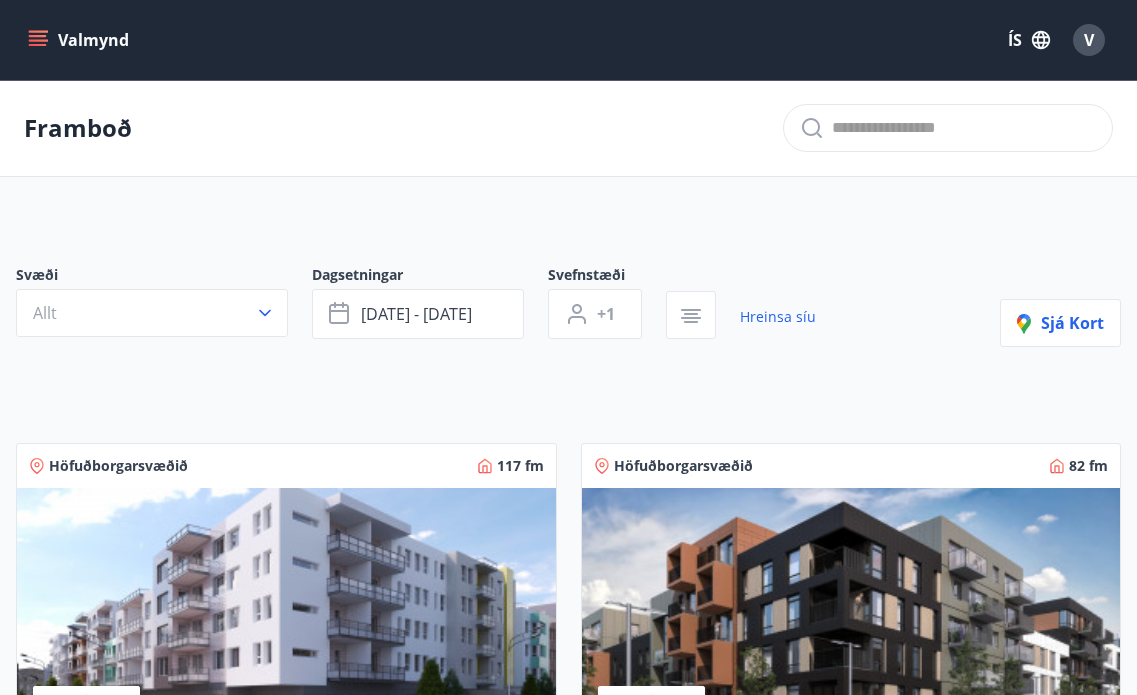 click on "Valmynd" at bounding box center [80, 40] 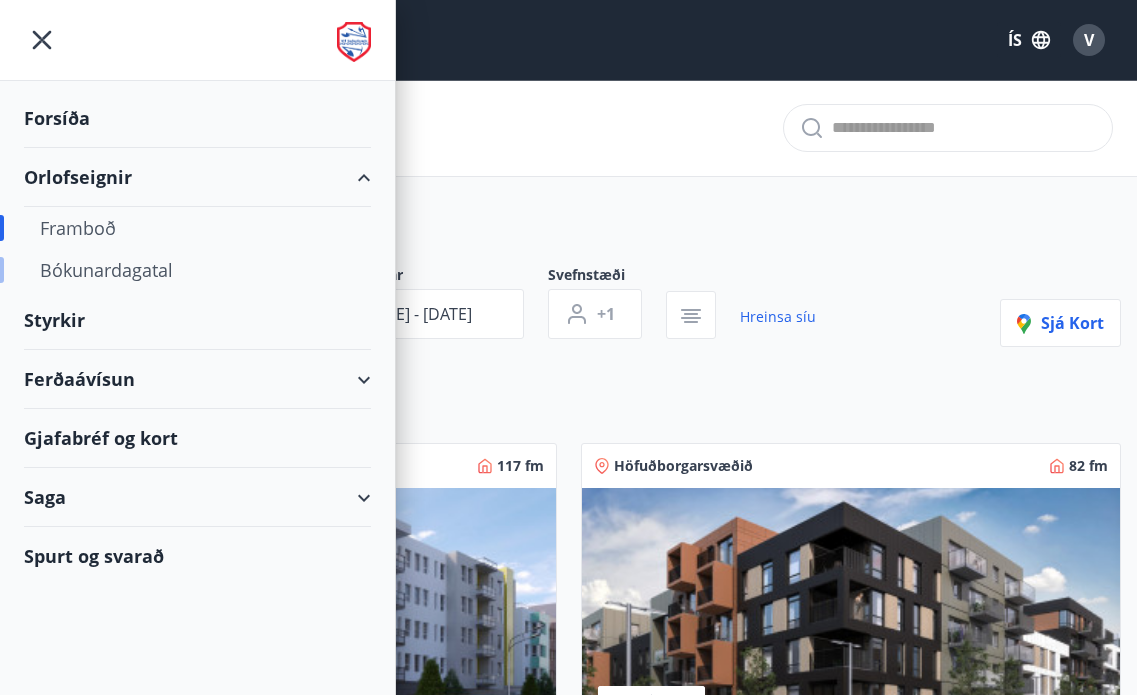click on "Bókunardagatal" at bounding box center (197, 270) 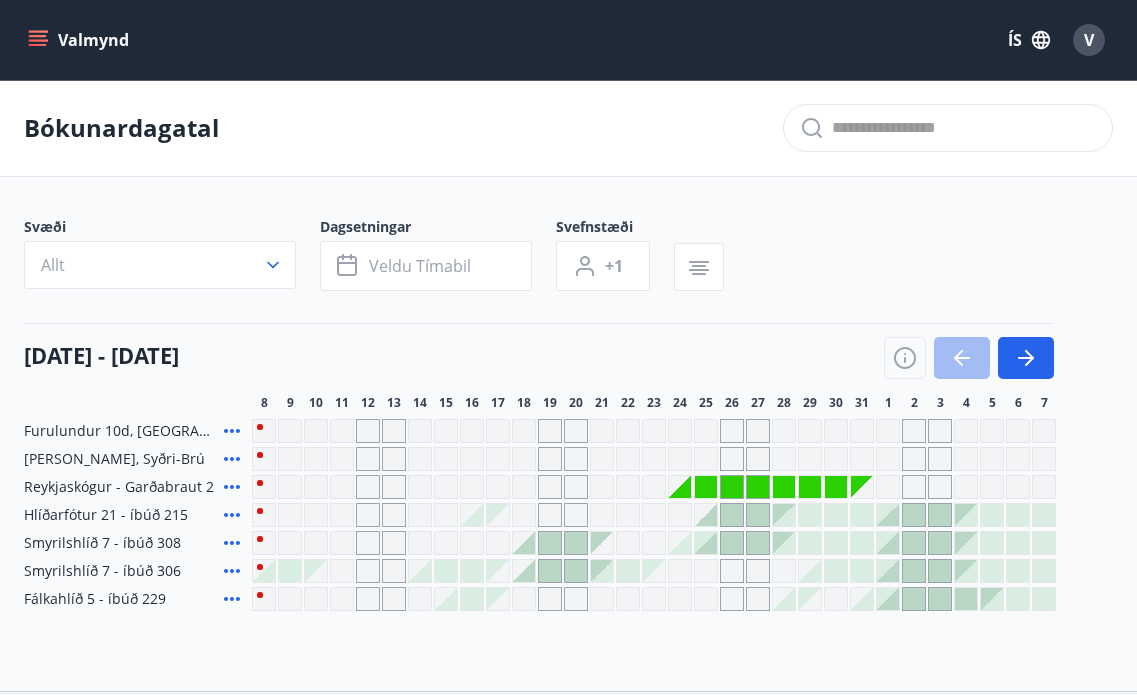 click at bounding box center [706, 515] 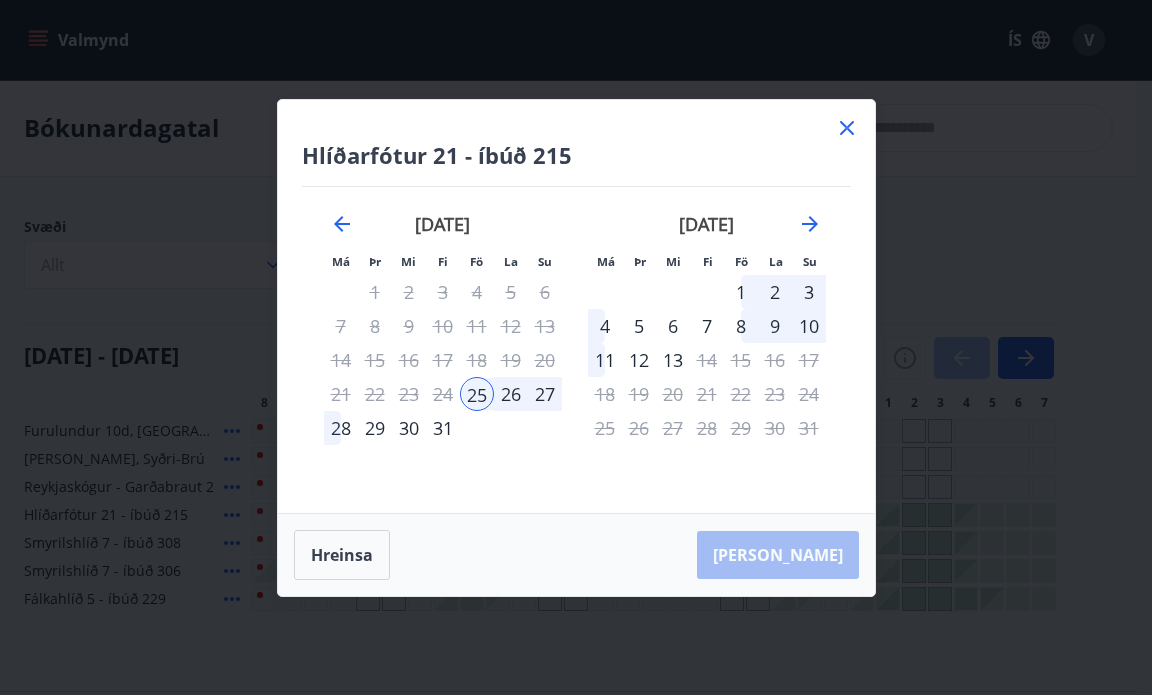 click 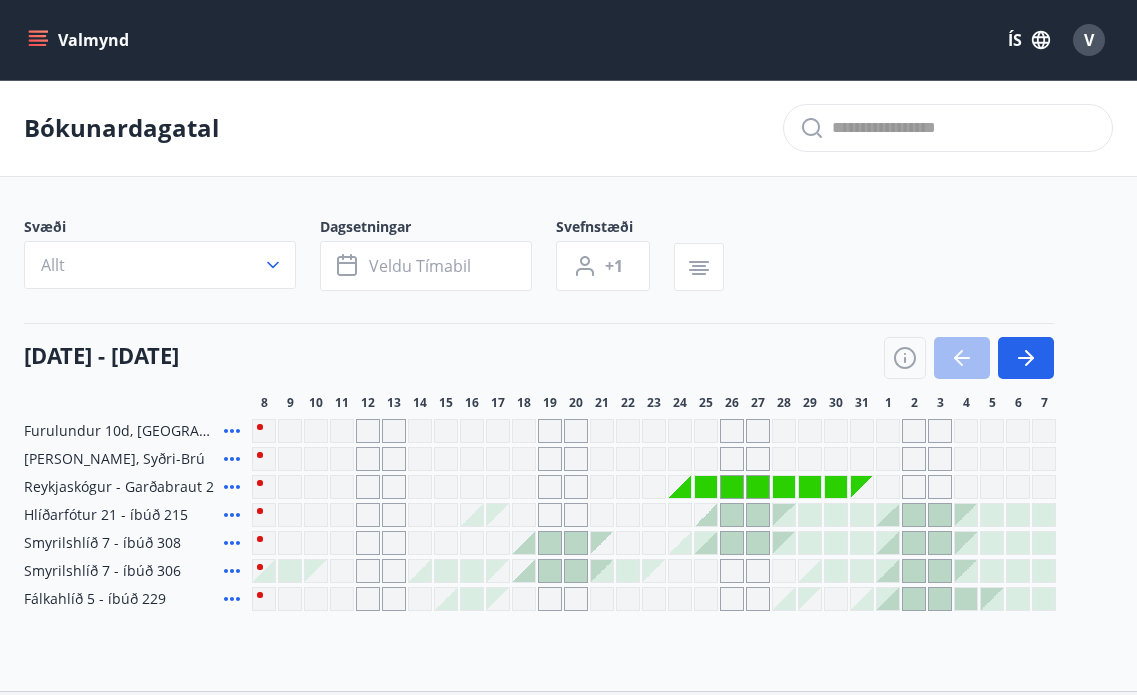 click at bounding box center [732, 459] 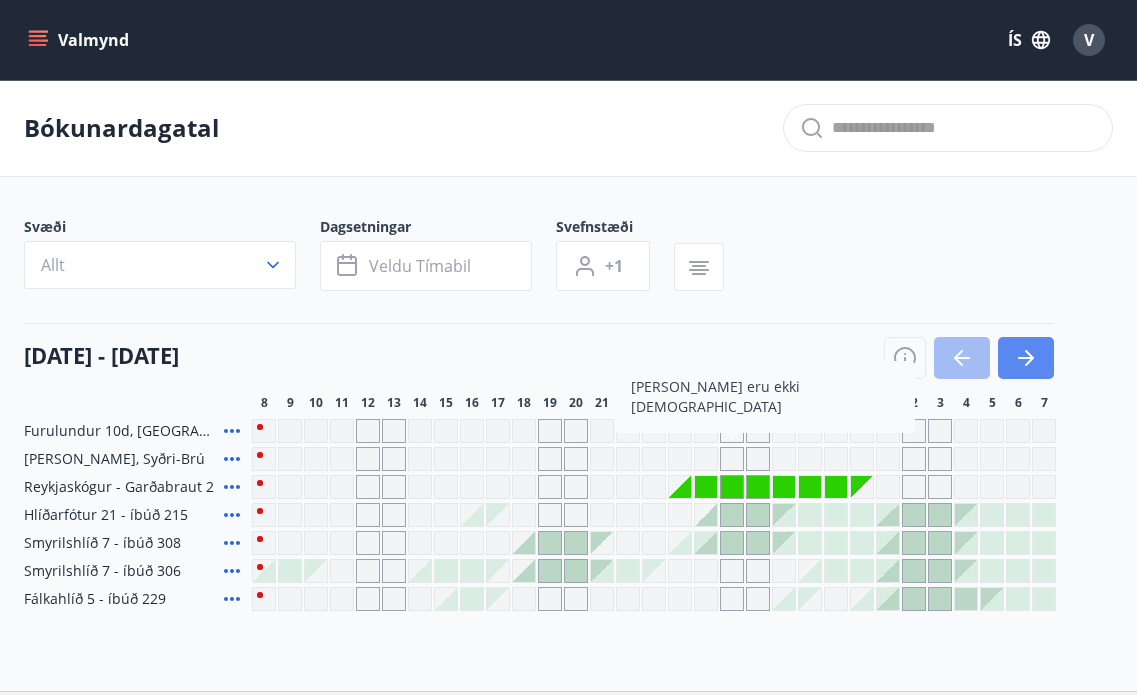 click 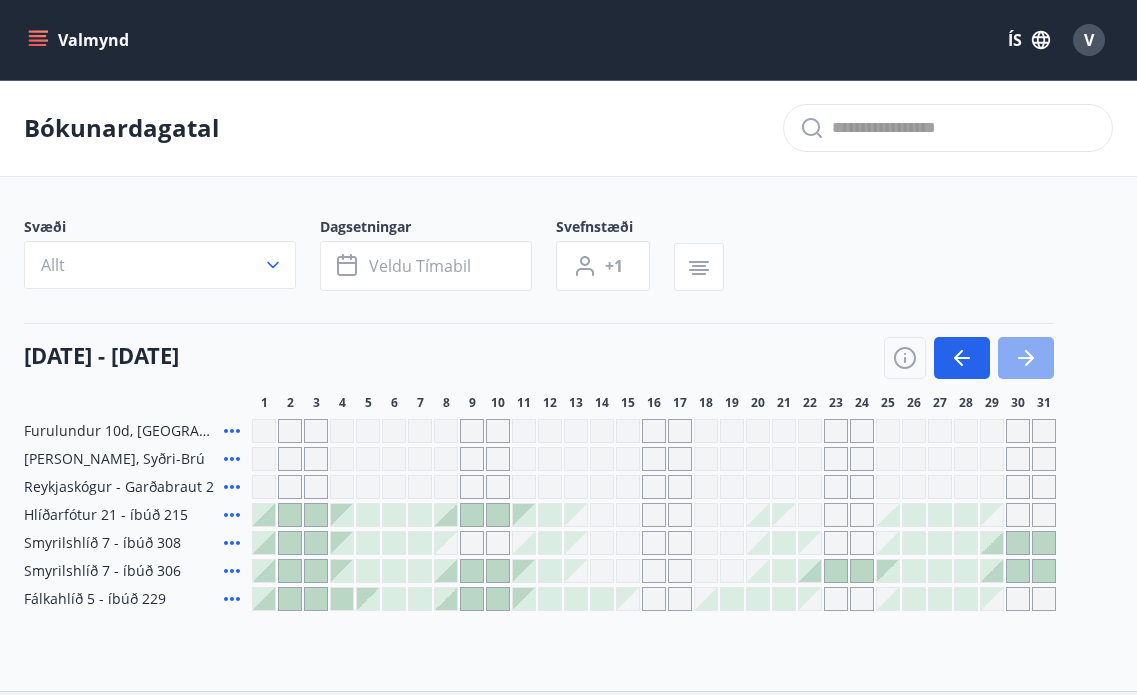click 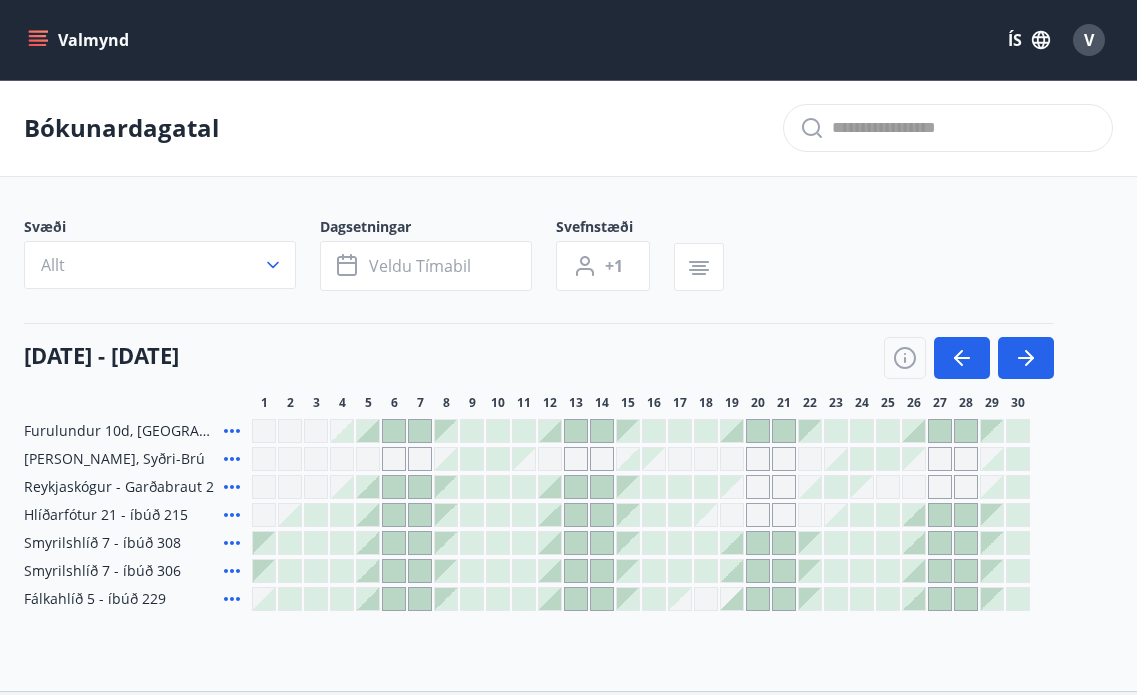click at bounding box center [472, 459] 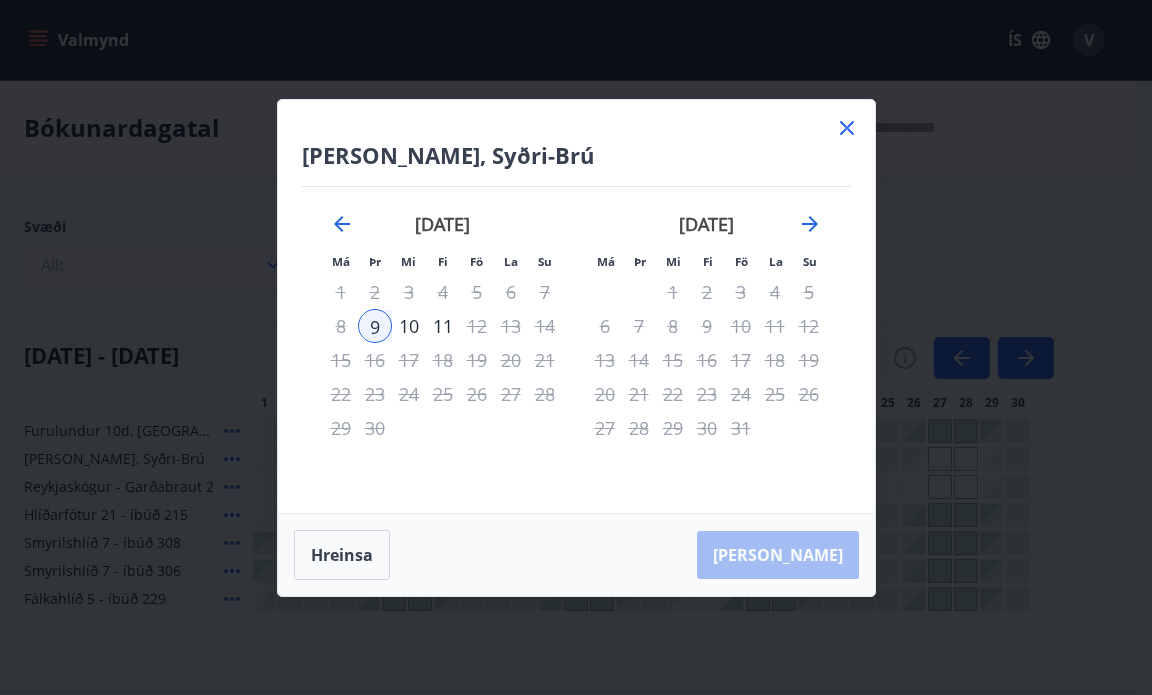 click 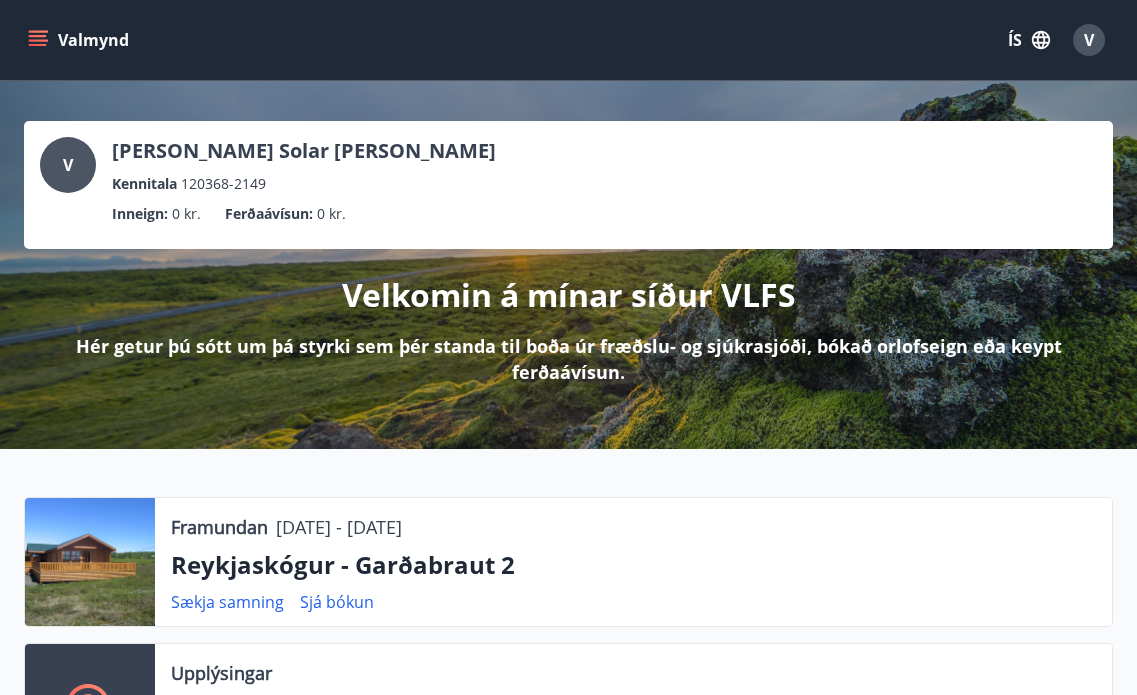 click on "Reykjaskógur - Garðabraut 2" at bounding box center (633, 565) 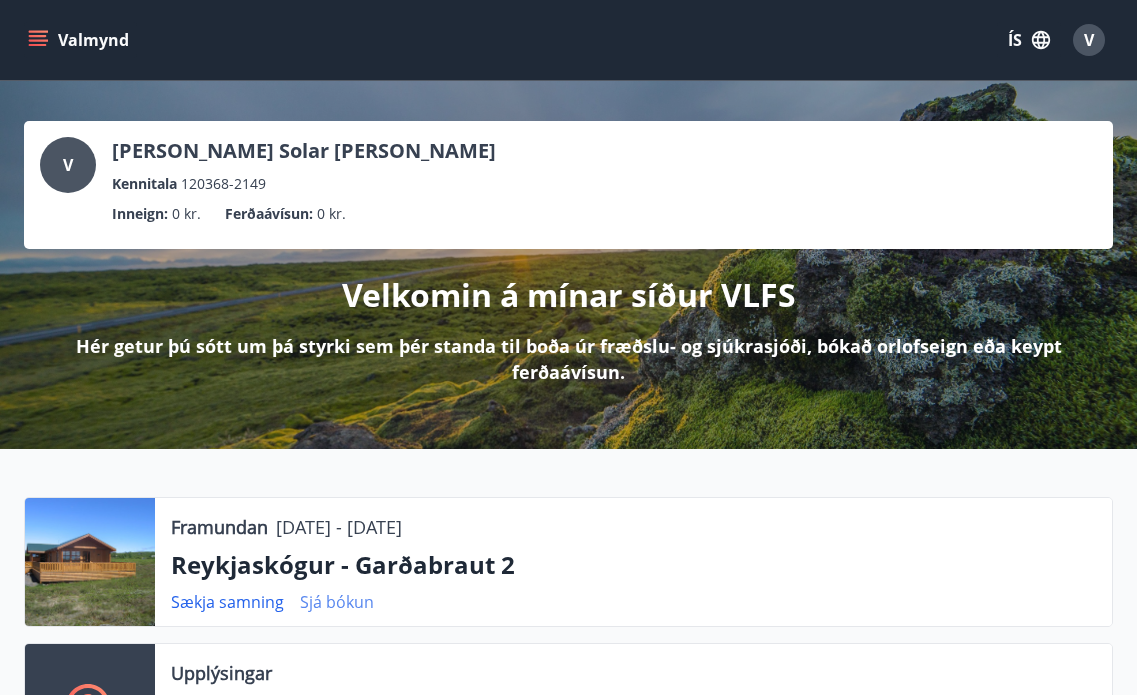 click on "Sjá bókun" at bounding box center [337, 602] 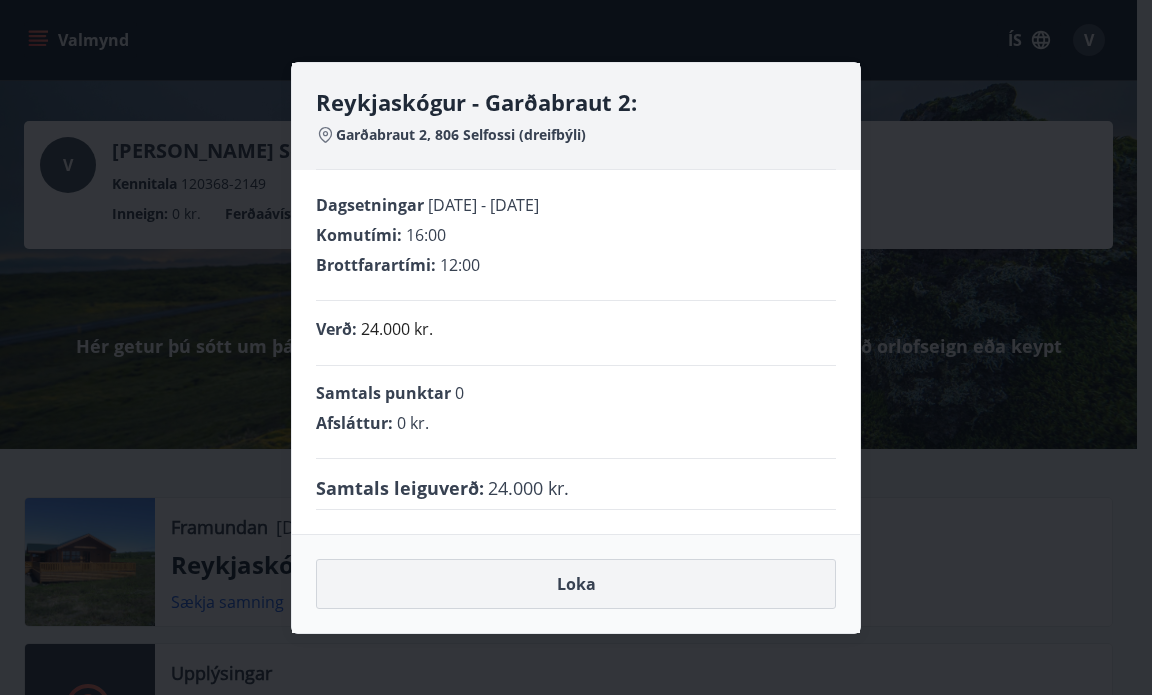 click on "Loka" at bounding box center [576, 584] 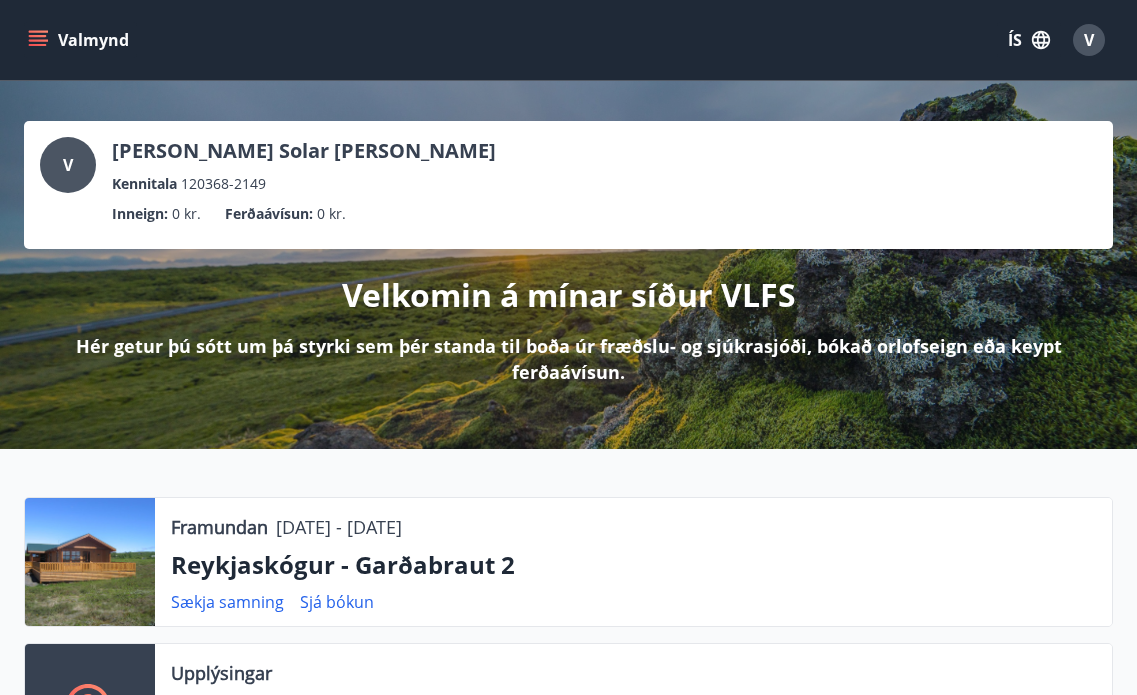click at bounding box center [90, 562] 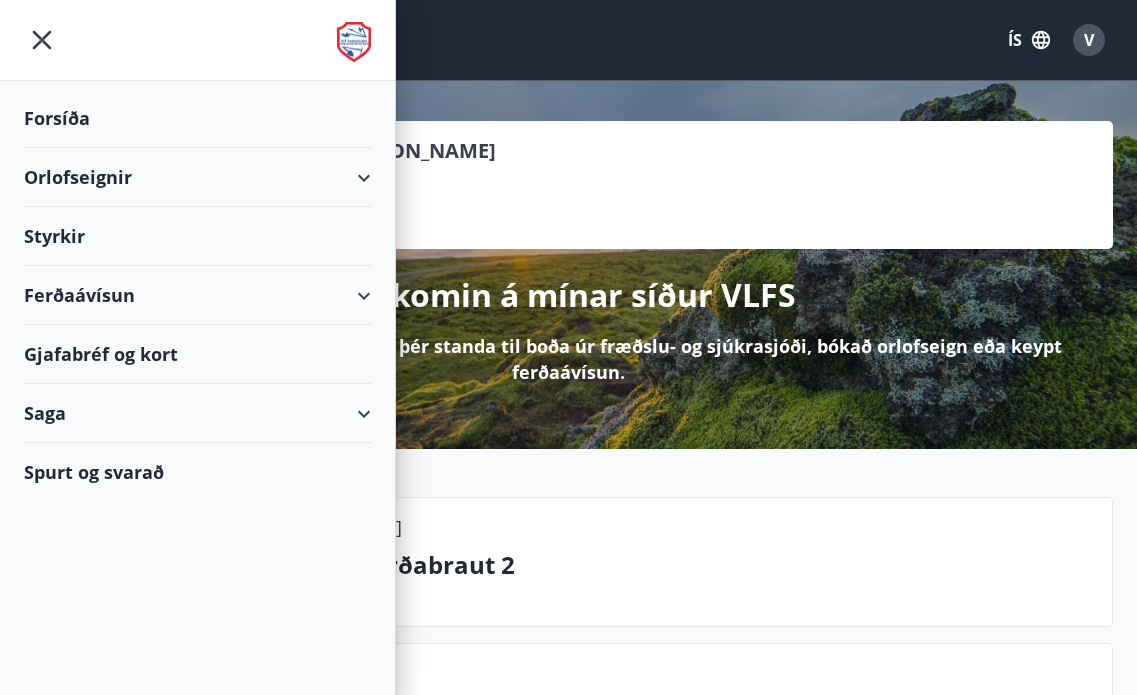 click on "Orlofseignir" at bounding box center [197, 177] 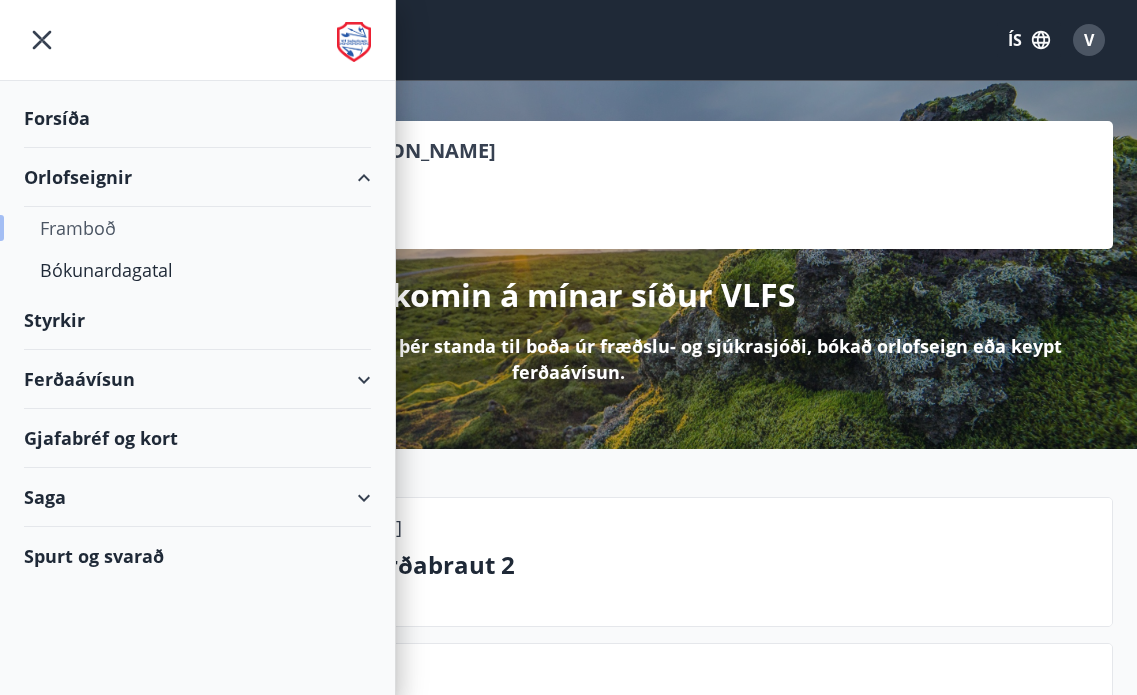 click on "Framboð" at bounding box center [197, 228] 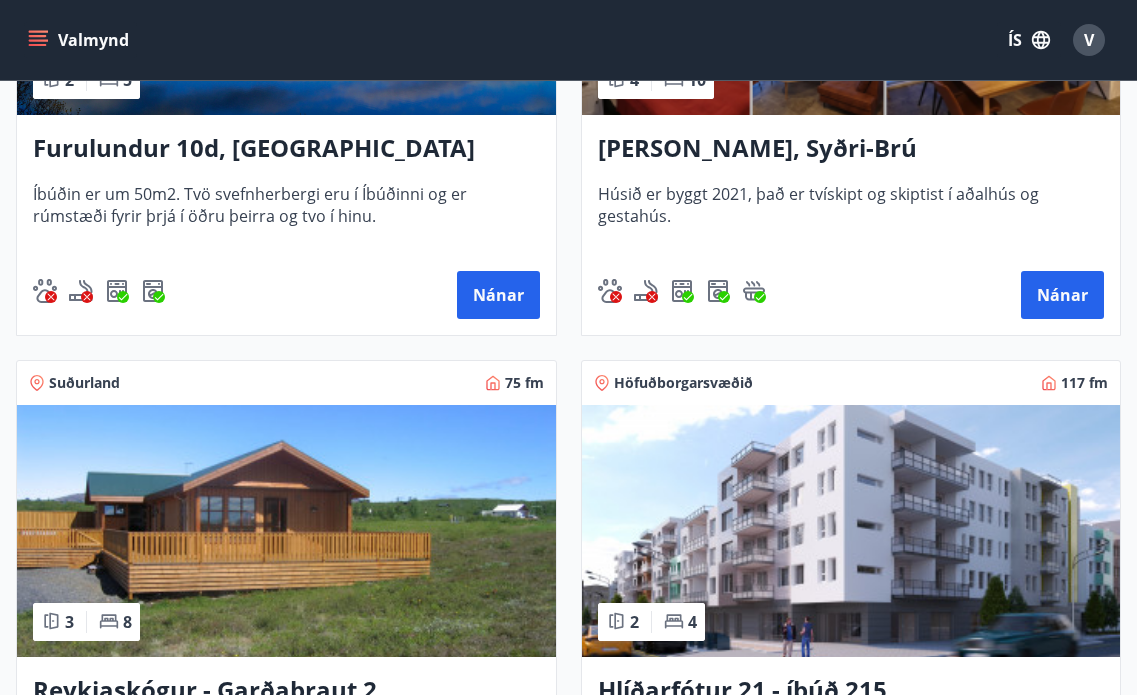 scroll, scrollTop: 800, scrollLeft: 0, axis: vertical 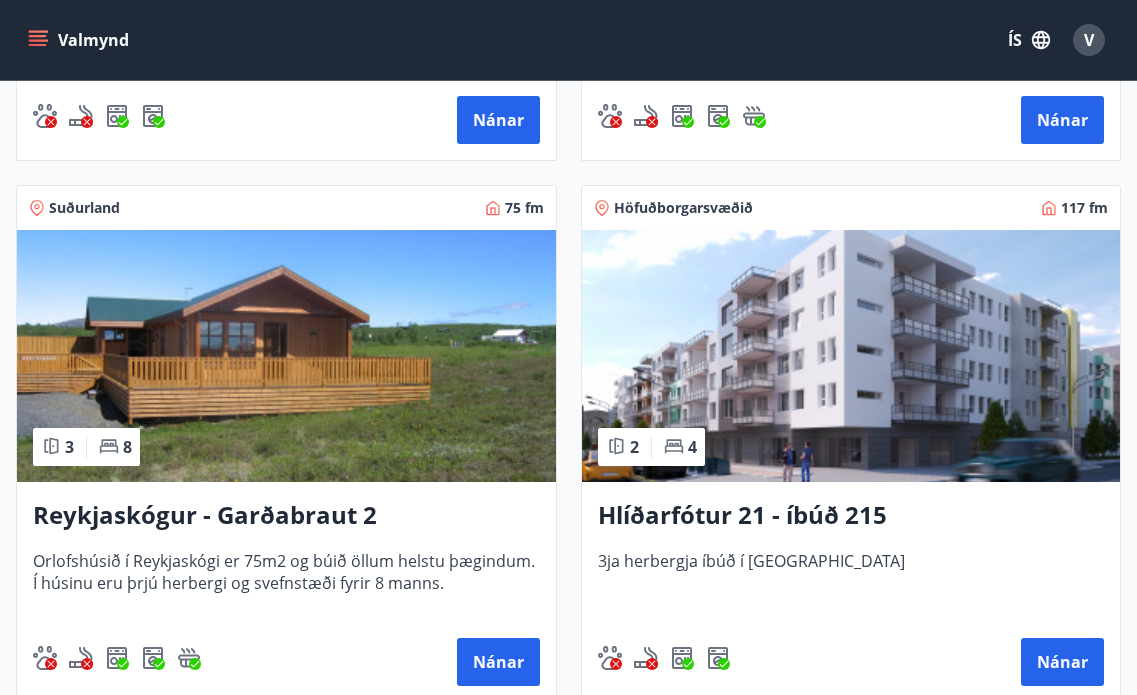 click on "Reykjaskógur - Garðabraut 2" at bounding box center [286, 516] 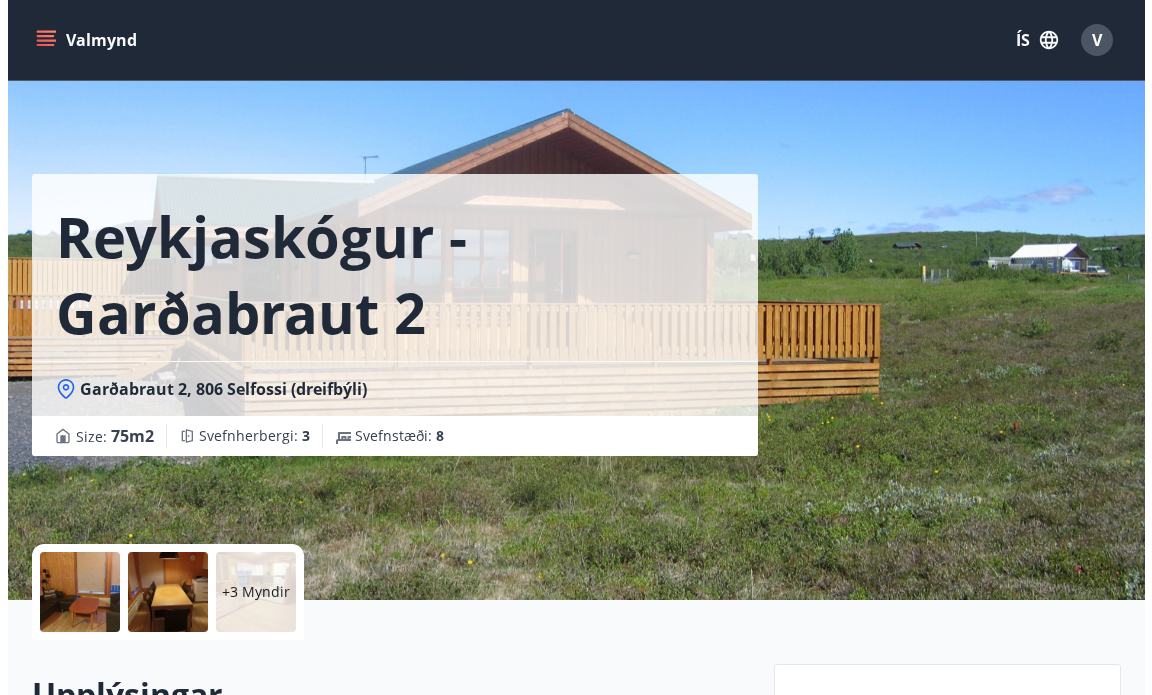 scroll, scrollTop: 400, scrollLeft: 0, axis: vertical 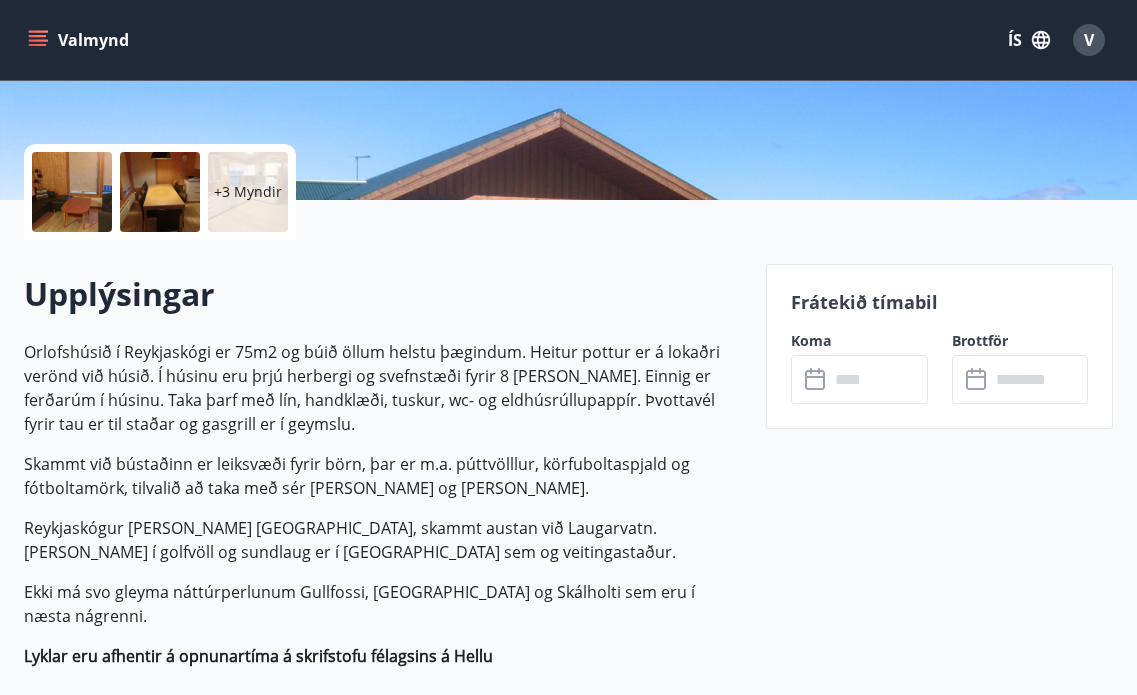 click at bounding box center (72, 192) 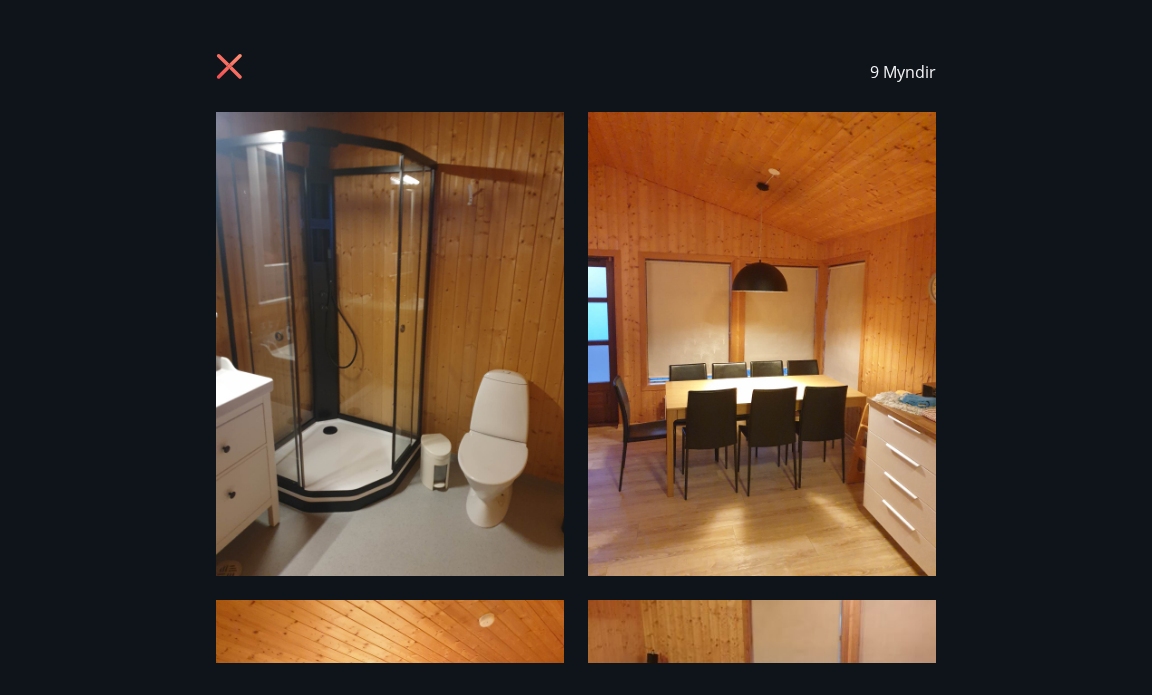 click on "9   Myndir" at bounding box center (576, 347) 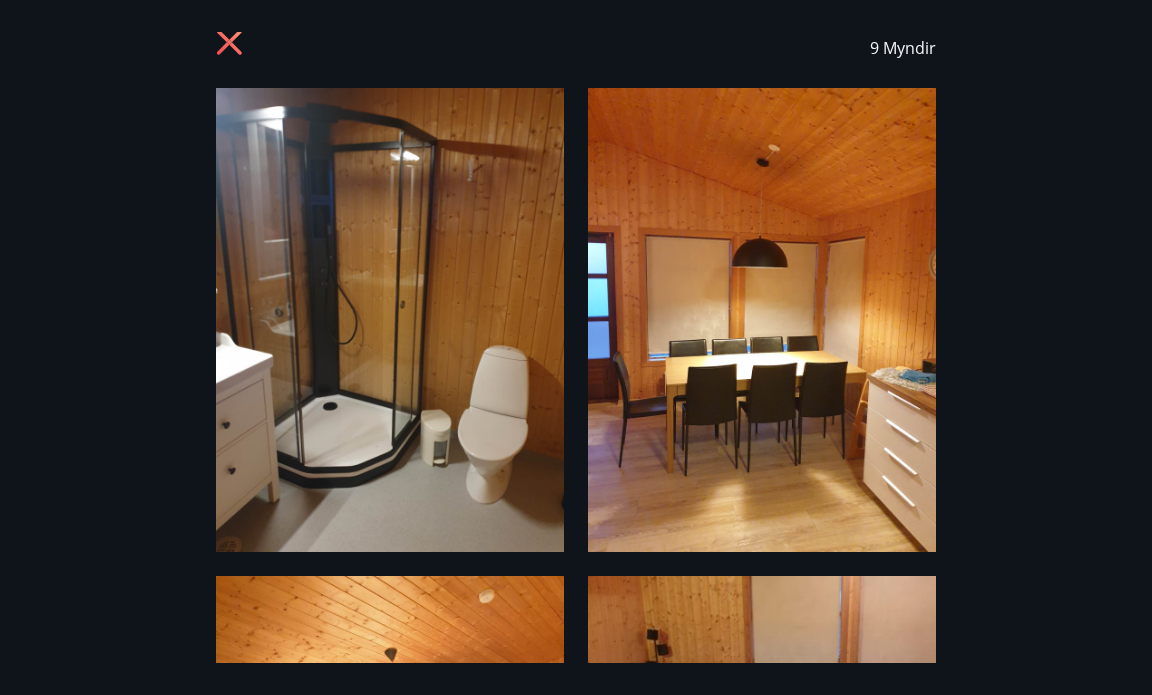 scroll, scrollTop: 0, scrollLeft: 0, axis: both 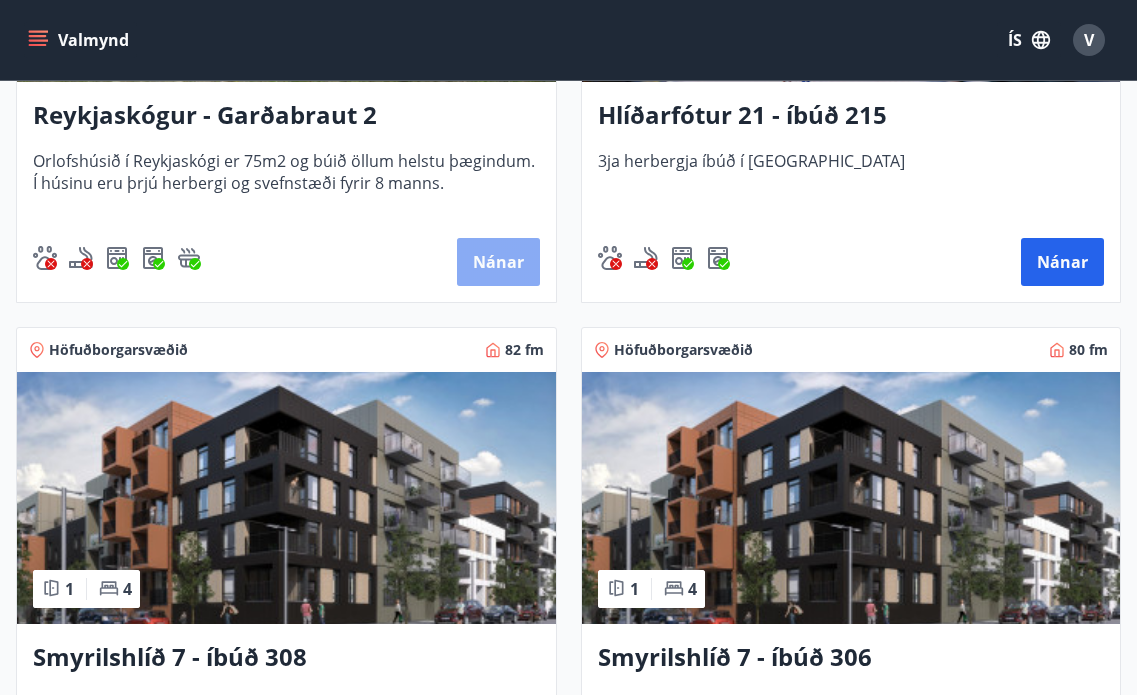 click on "Nánar" at bounding box center [498, 262] 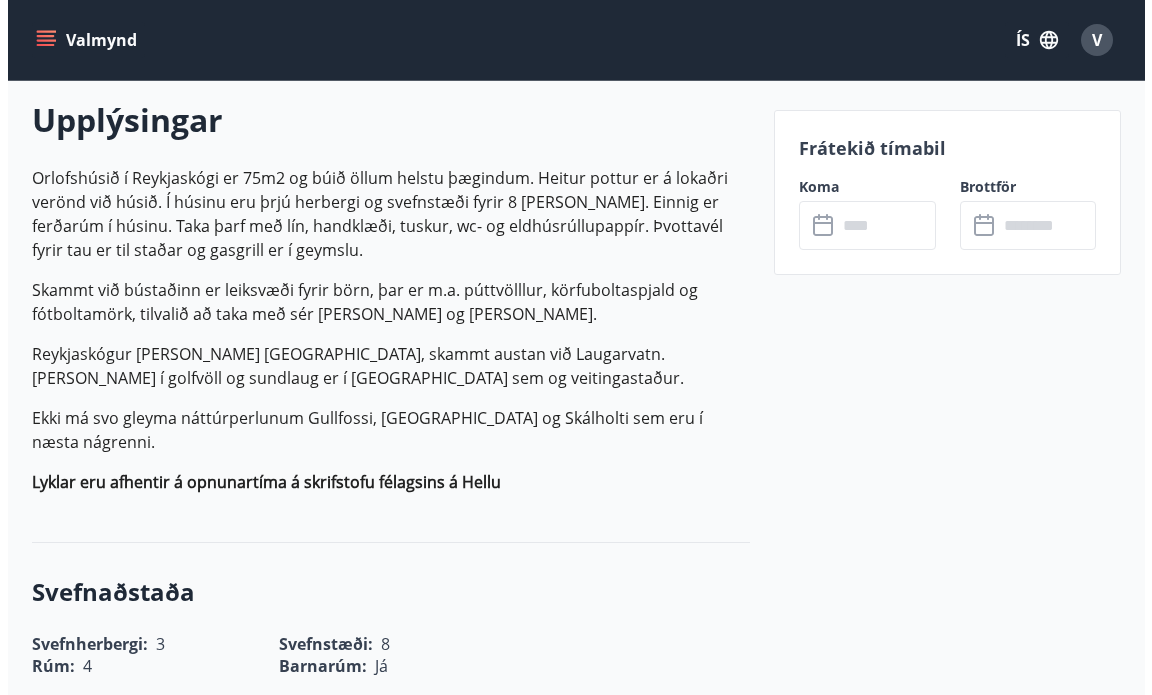 scroll, scrollTop: 174, scrollLeft: 0, axis: vertical 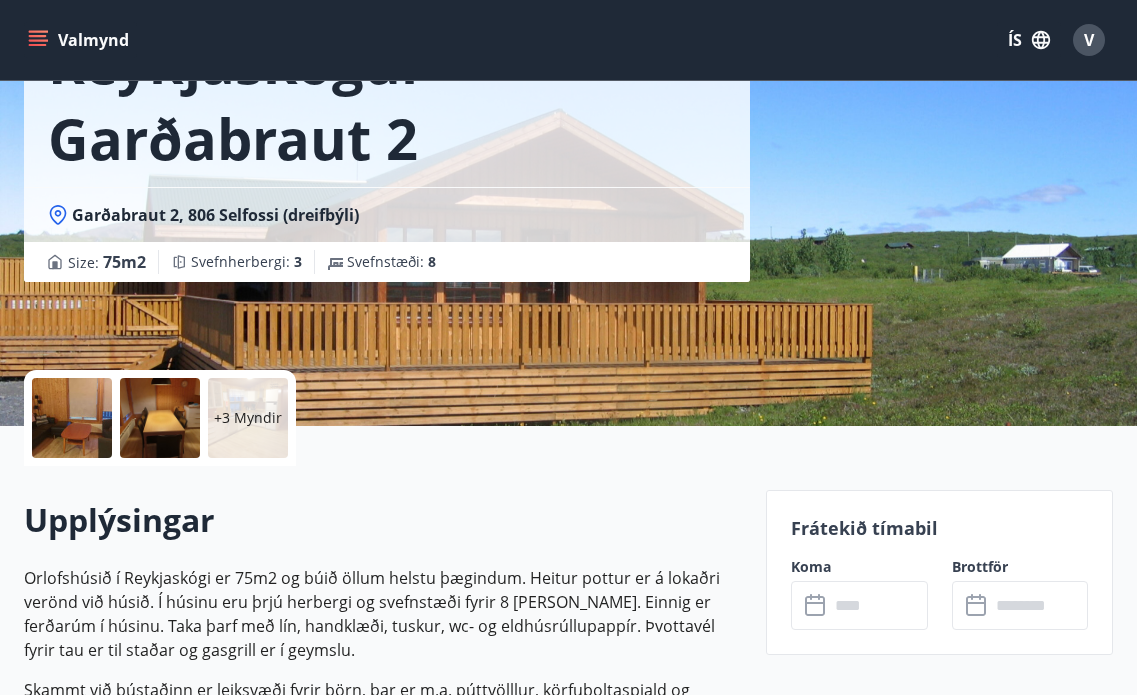 click at bounding box center (72, 418) 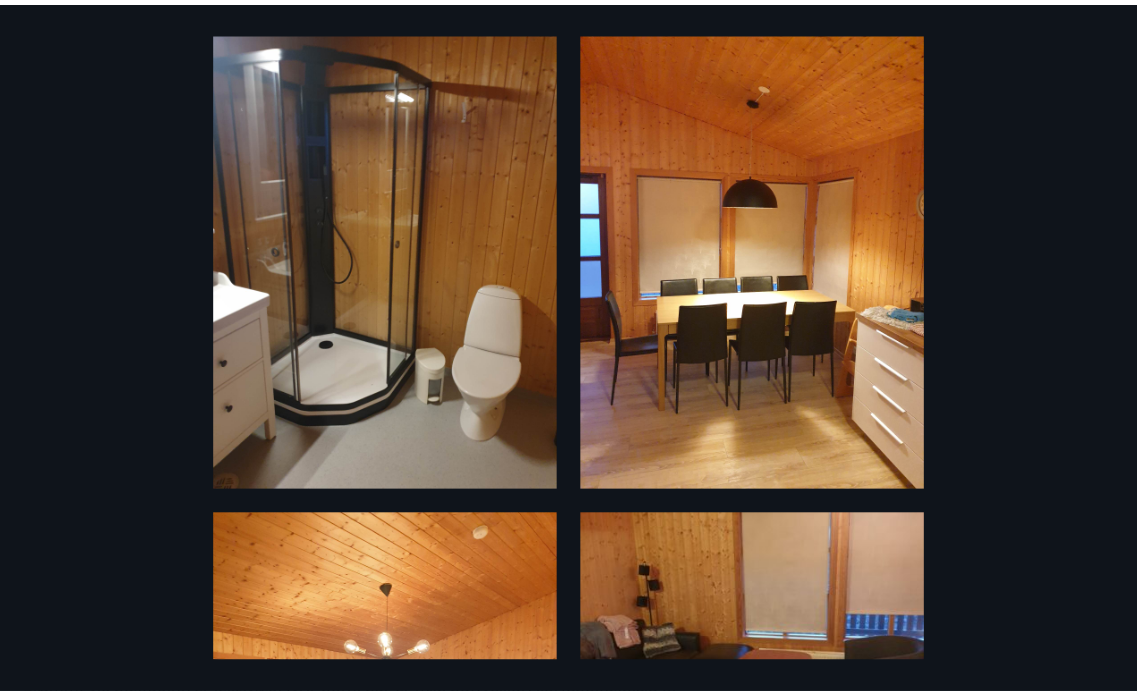 scroll, scrollTop: 0, scrollLeft: 0, axis: both 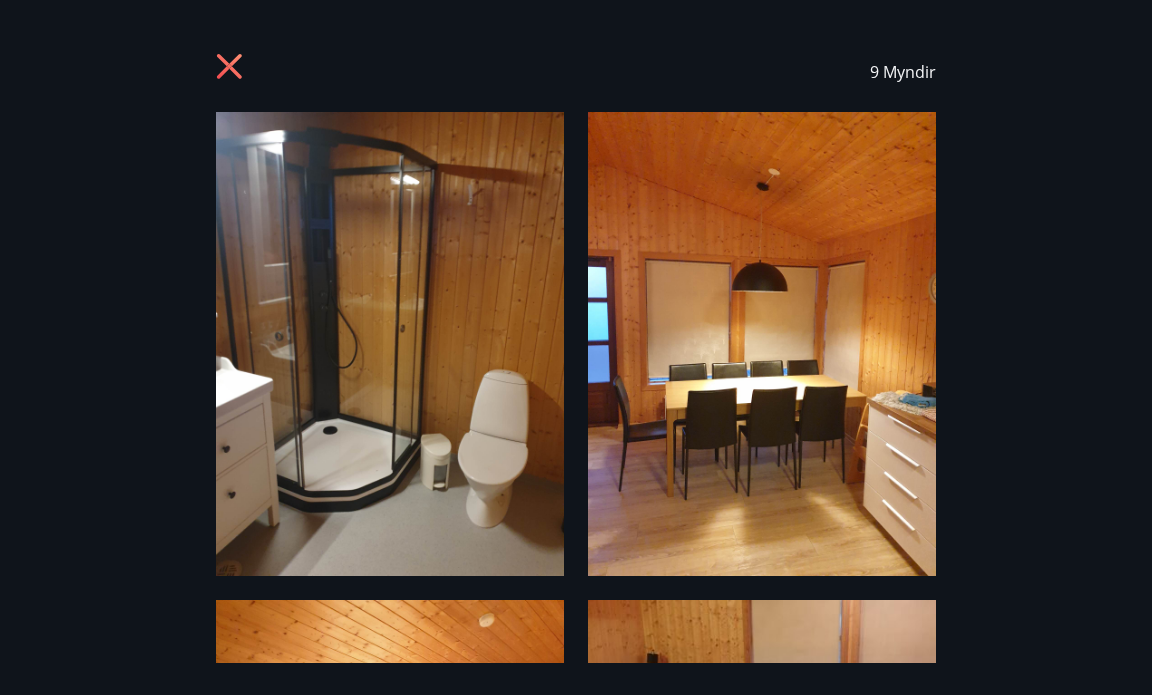 click 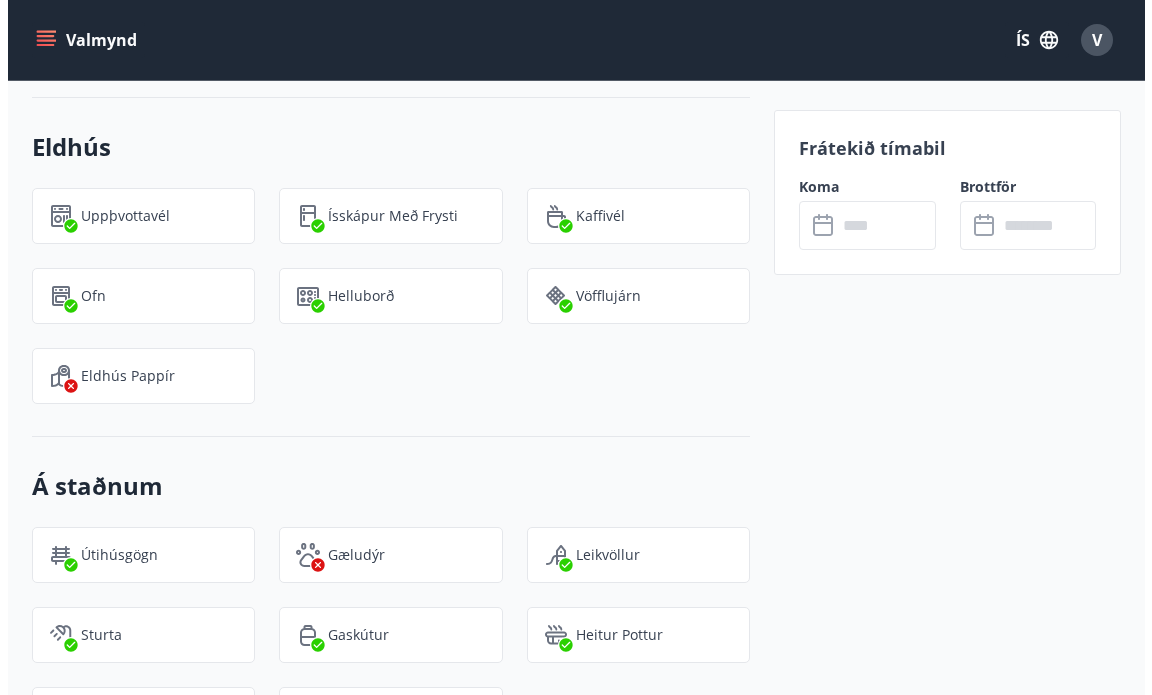 scroll, scrollTop: 1174, scrollLeft: 0, axis: vertical 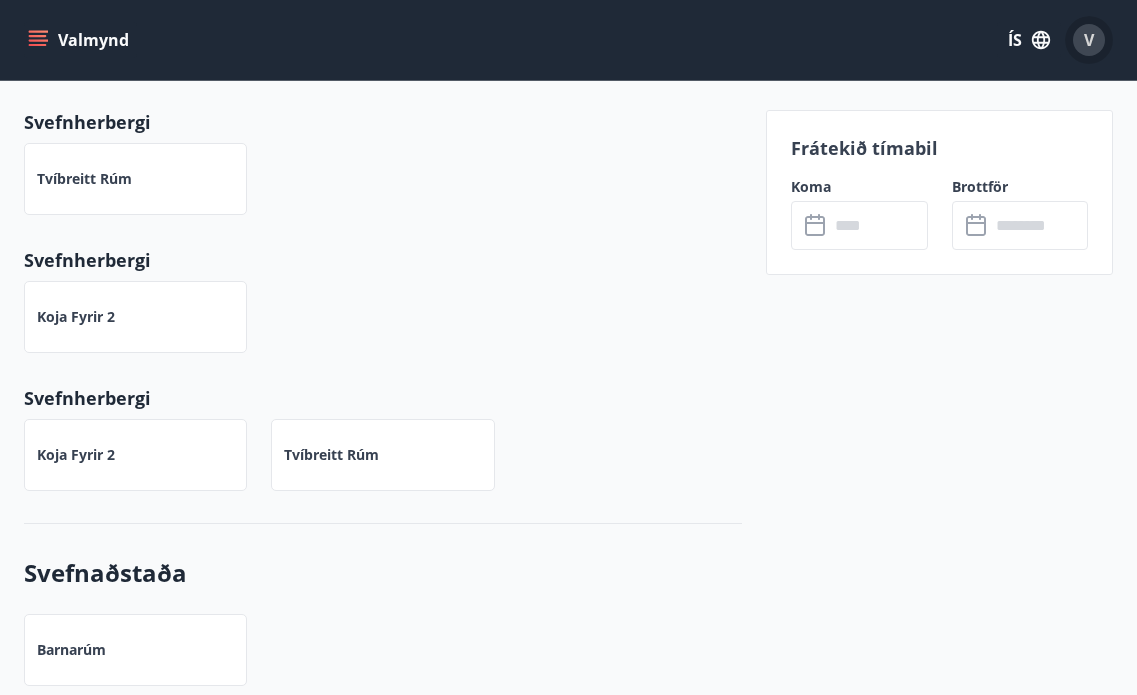 click on "V" at bounding box center [1089, 40] 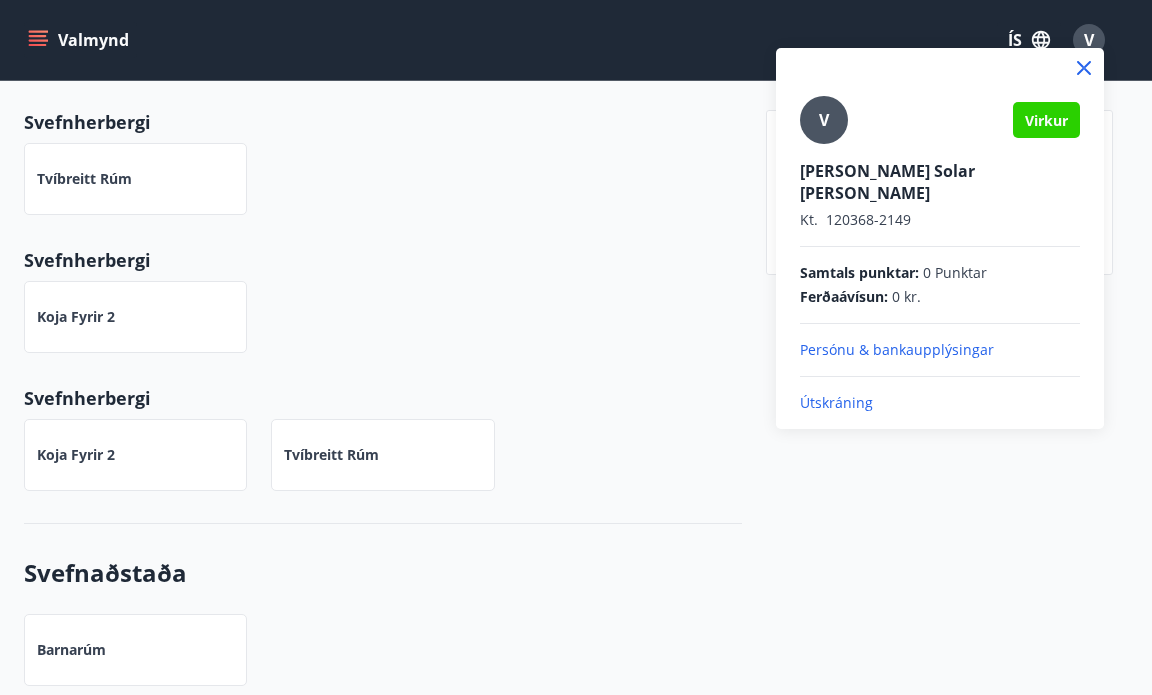 drag, startPoint x: 852, startPoint y: 380, endPoint x: 1125, endPoint y: 233, distance: 310.06128 